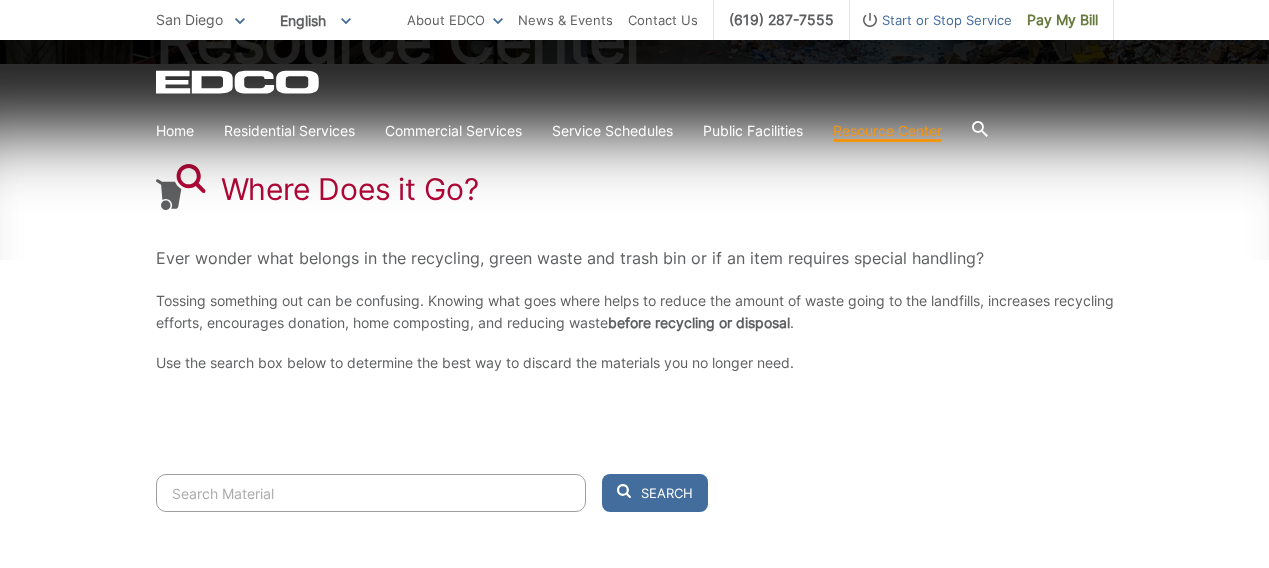 scroll, scrollTop: 330, scrollLeft: 0, axis: vertical 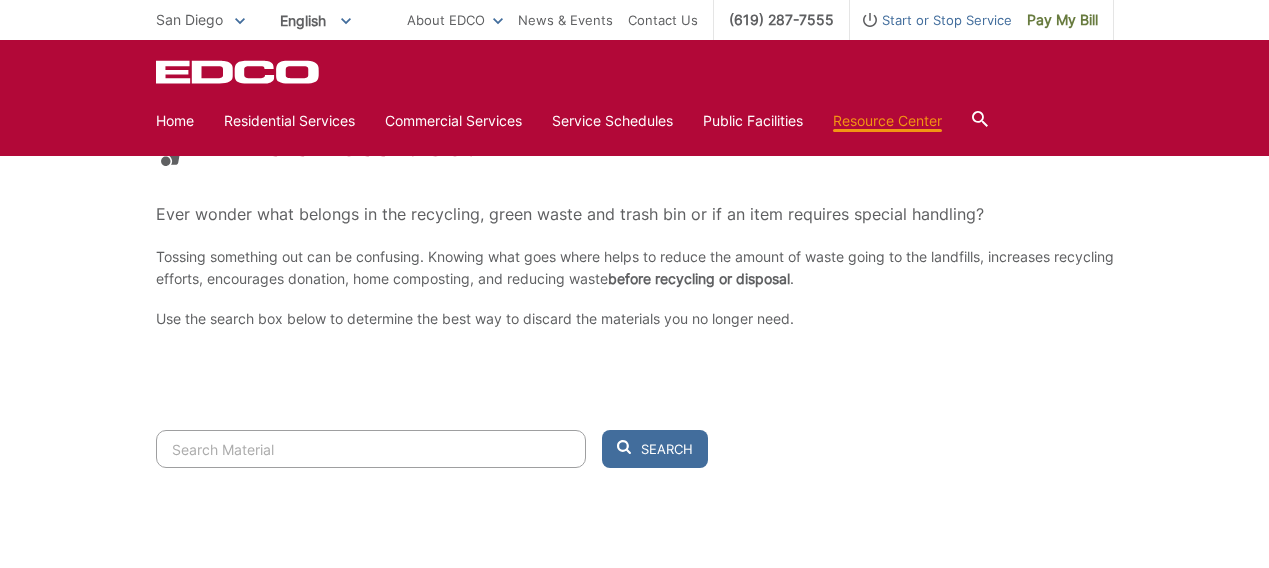 click at bounding box center (371, 449) 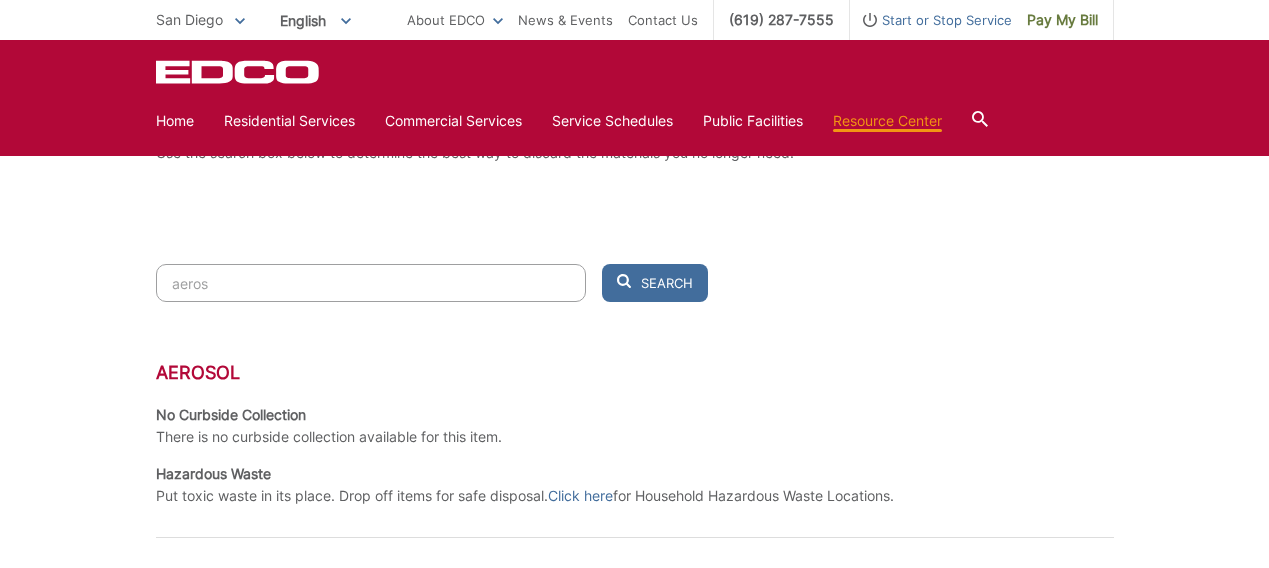 scroll, scrollTop: 499, scrollLeft: 0, axis: vertical 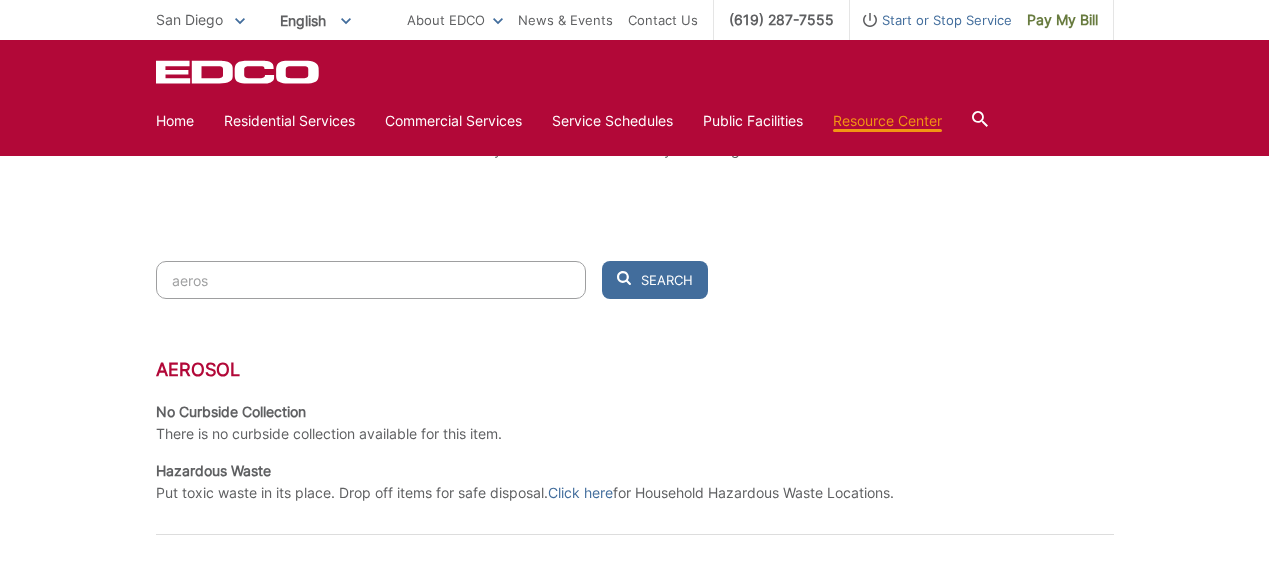 click on "Aerosol
No Curbside Collection There is no curbside collection available for this item.
Hazardous Waste Put toxic waste in its place. Drop off items for safe disposal.  Click here  for Household Hazardous Waste Locations." at bounding box center [635, 431] 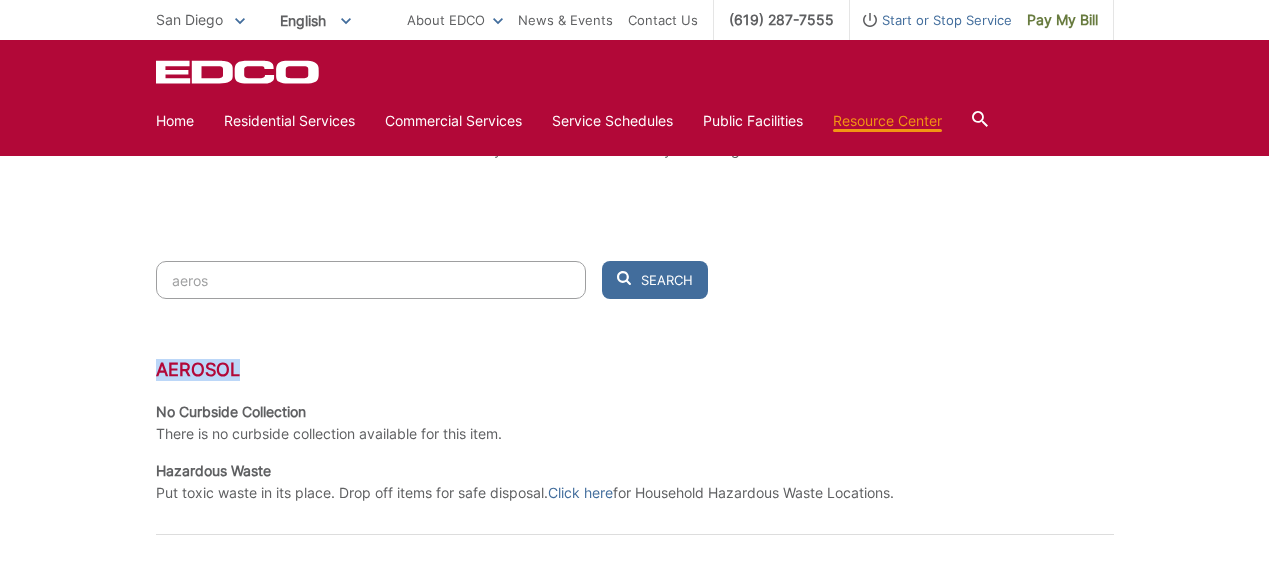 drag, startPoint x: 244, startPoint y: 373, endPoint x: 125, endPoint y: 374, distance: 119.0042 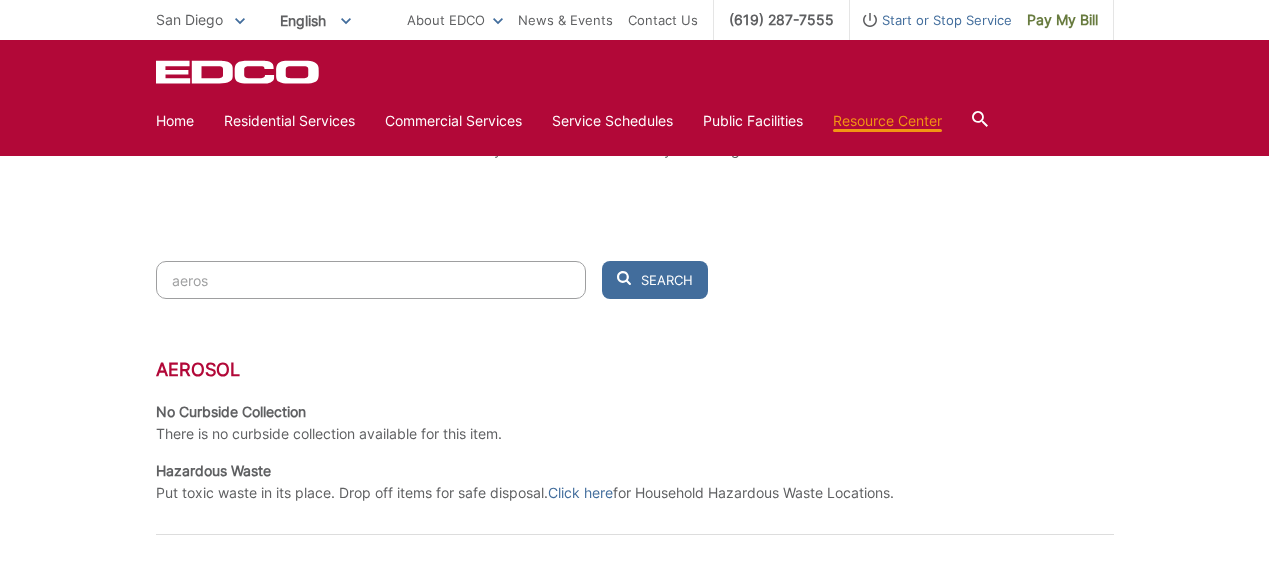 drag, startPoint x: 714, startPoint y: 409, endPoint x: 710, endPoint y: 493, distance: 84.095184 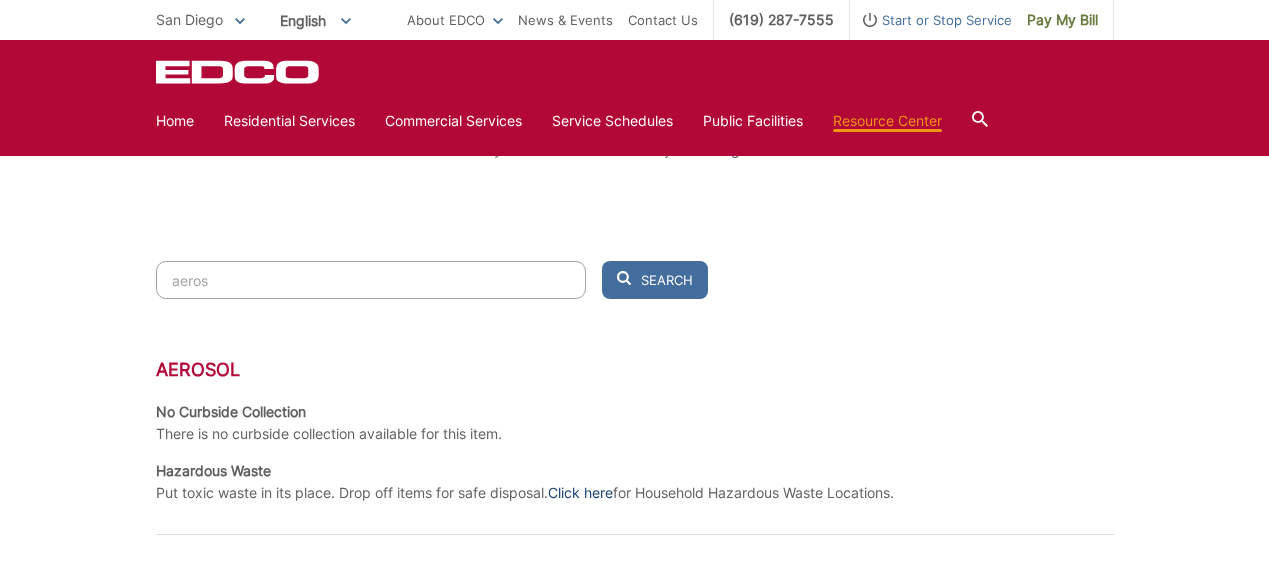 click on "Click here" at bounding box center (580, 493) 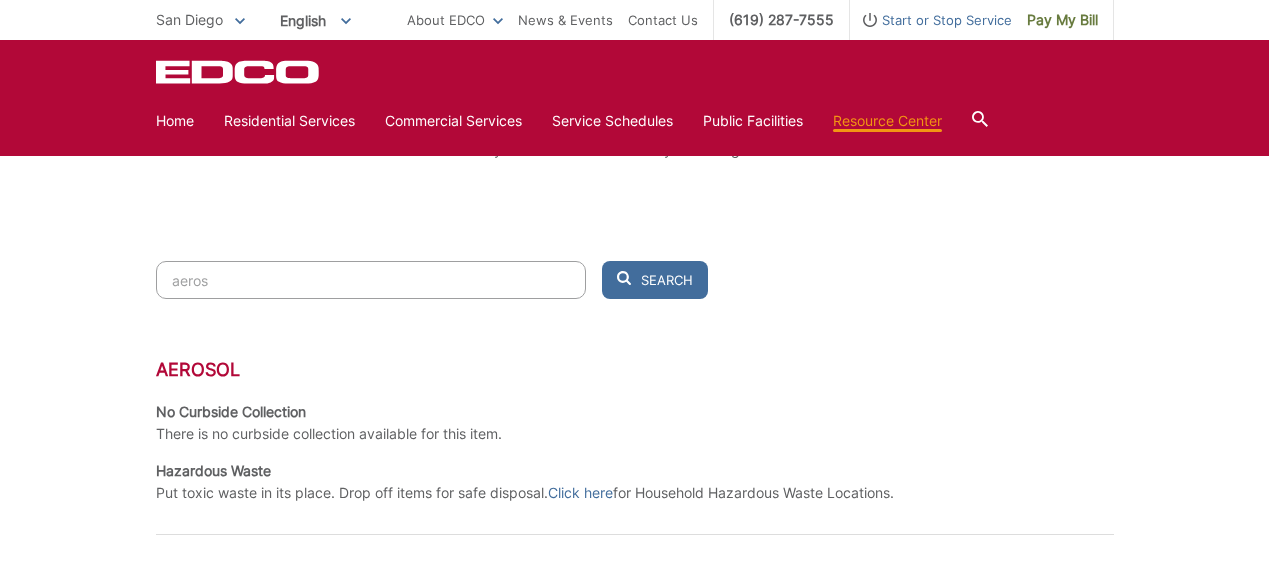 click on "aeros" at bounding box center [371, 280] 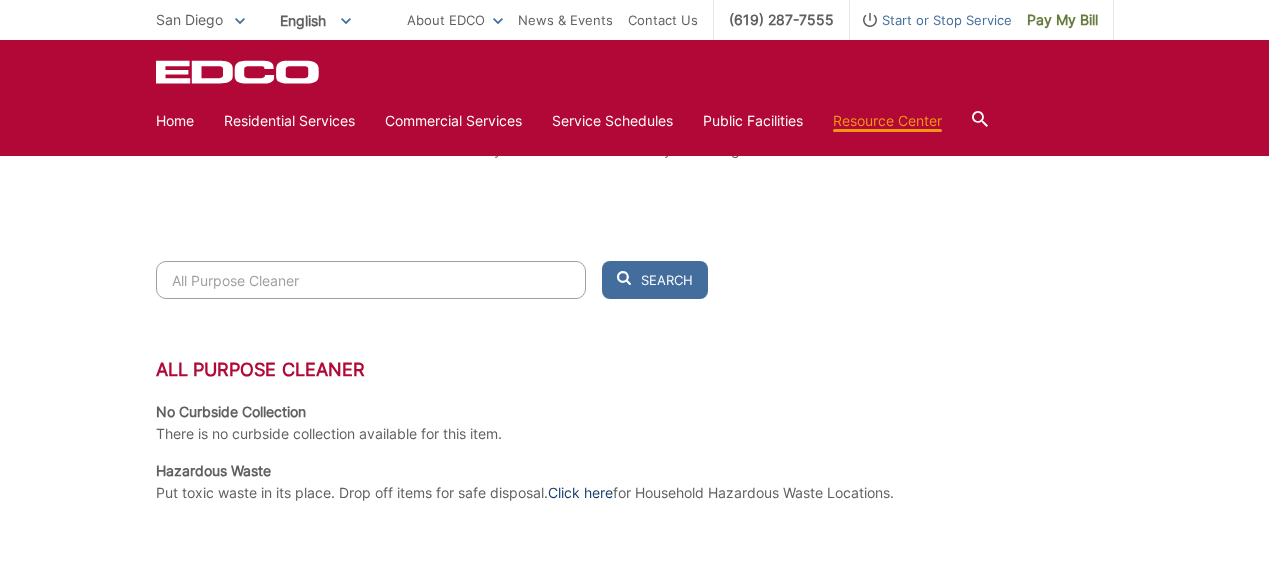 click on "Click here" at bounding box center [580, 493] 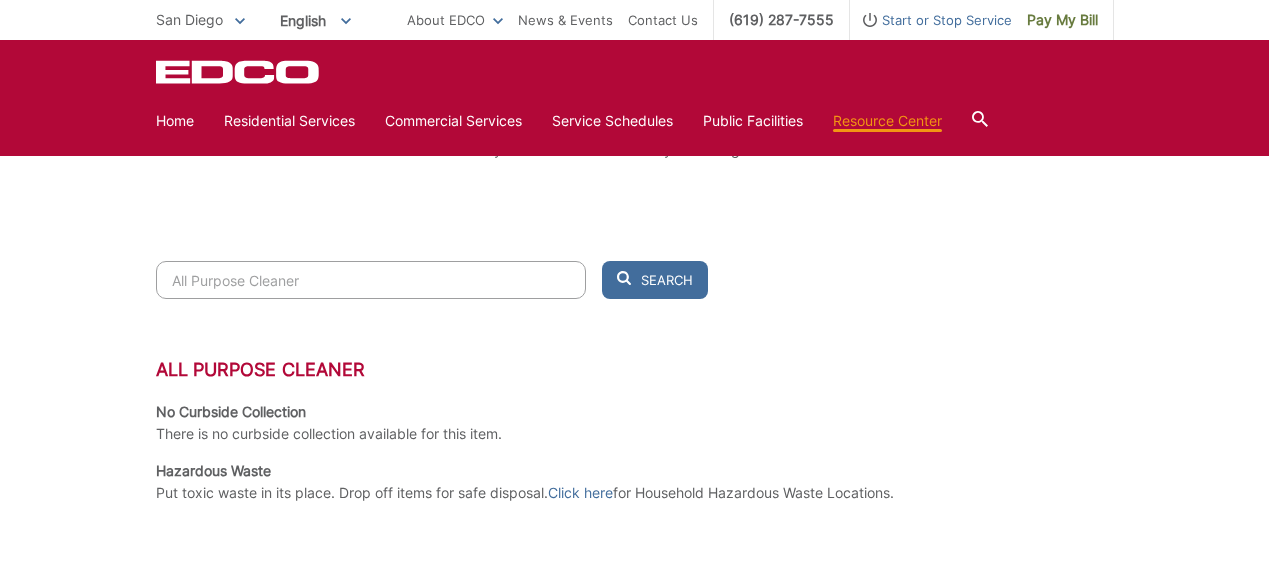 click on "All Purpose Cleaner" at bounding box center (371, 280) 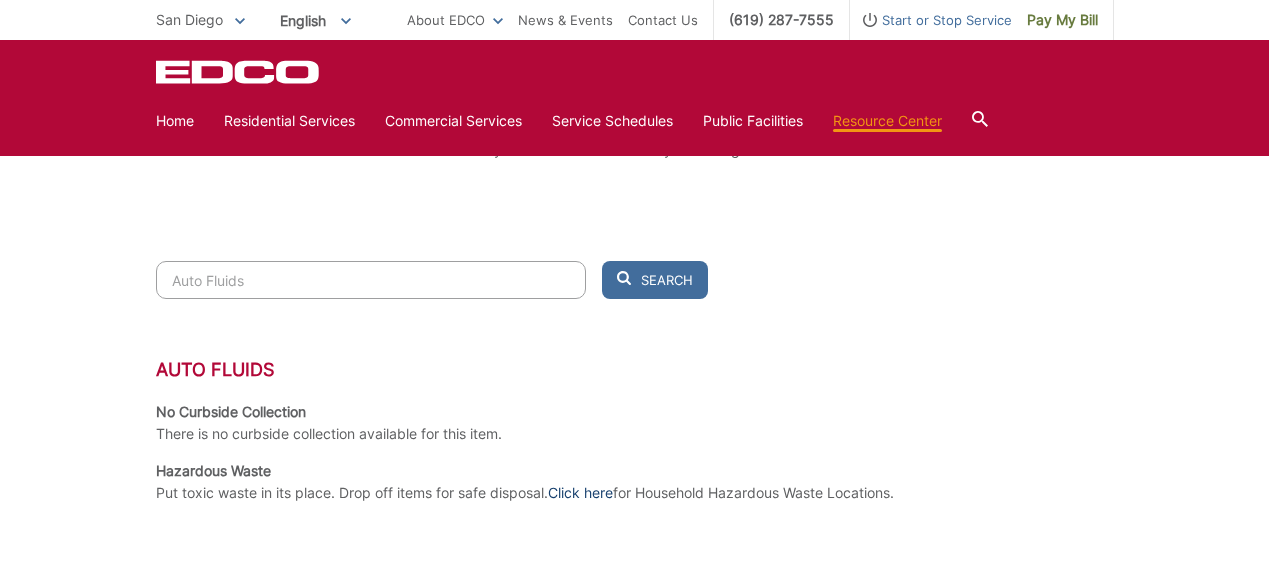 click on "Click here" at bounding box center [580, 493] 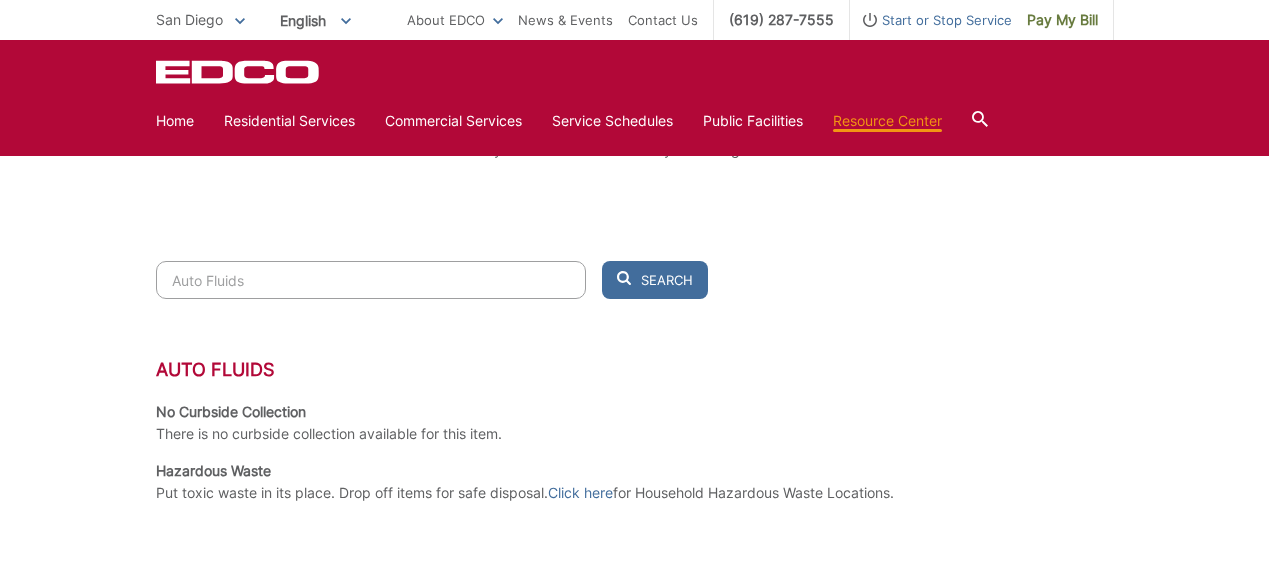 click on "Auto Fluids" at bounding box center [371, 280] 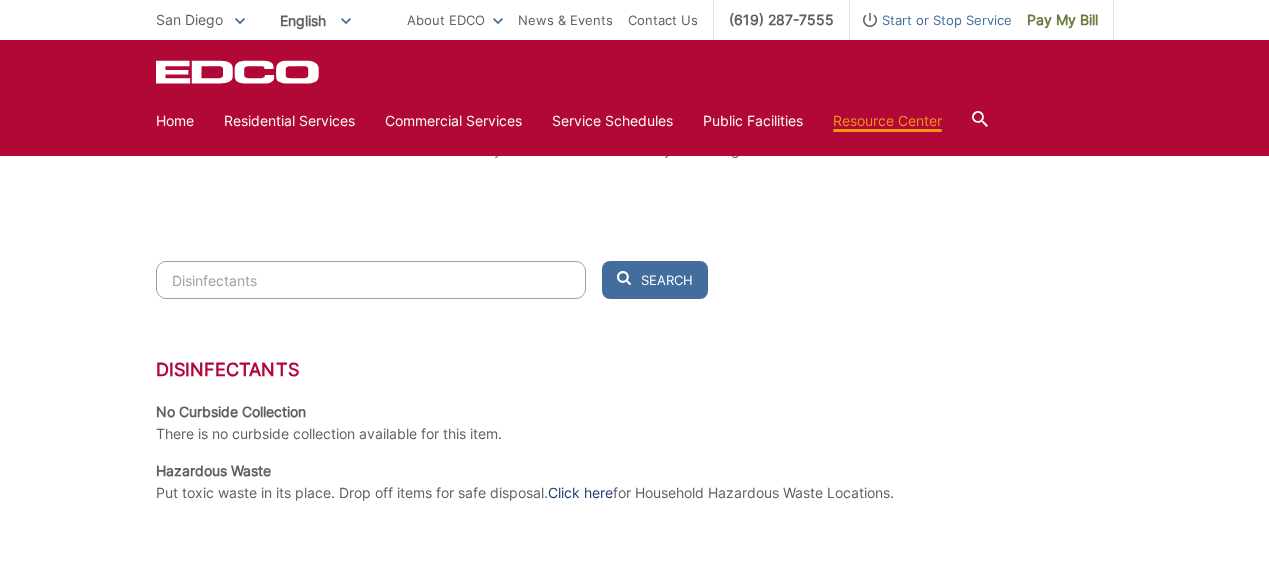 click on "Click here" at bounding box center (580, 493) 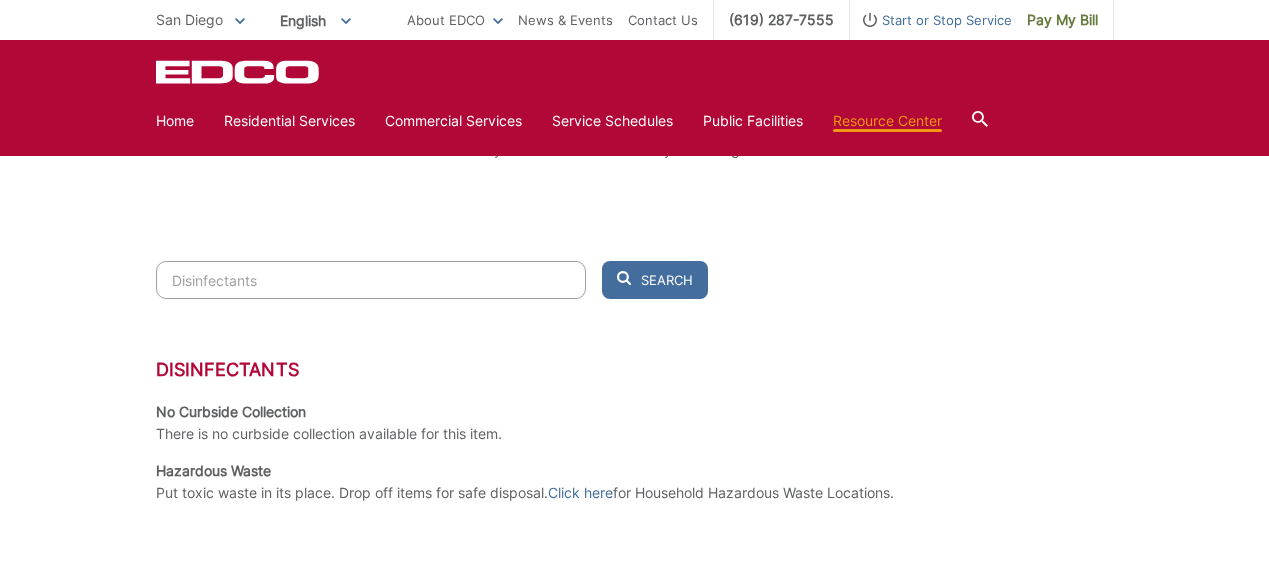 click on "Disinfectants" at bounding box center [371, 280] 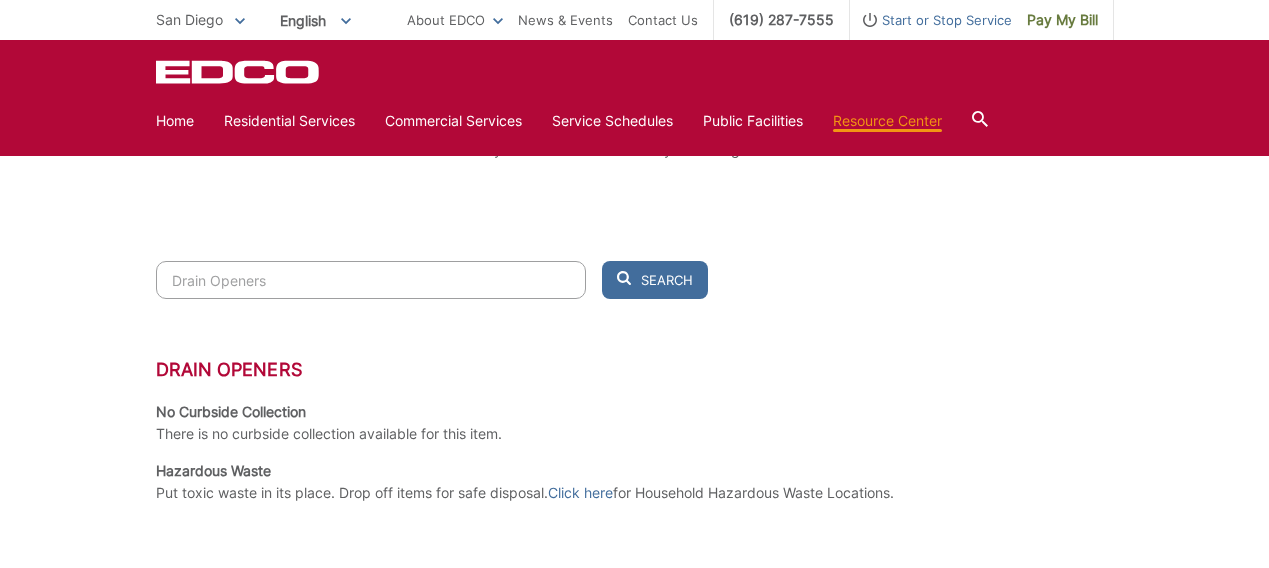 drag, startPoint x: 684, startPoint y: 374, endPoint x: 665, endPoint y: 458, distance: 86.12201 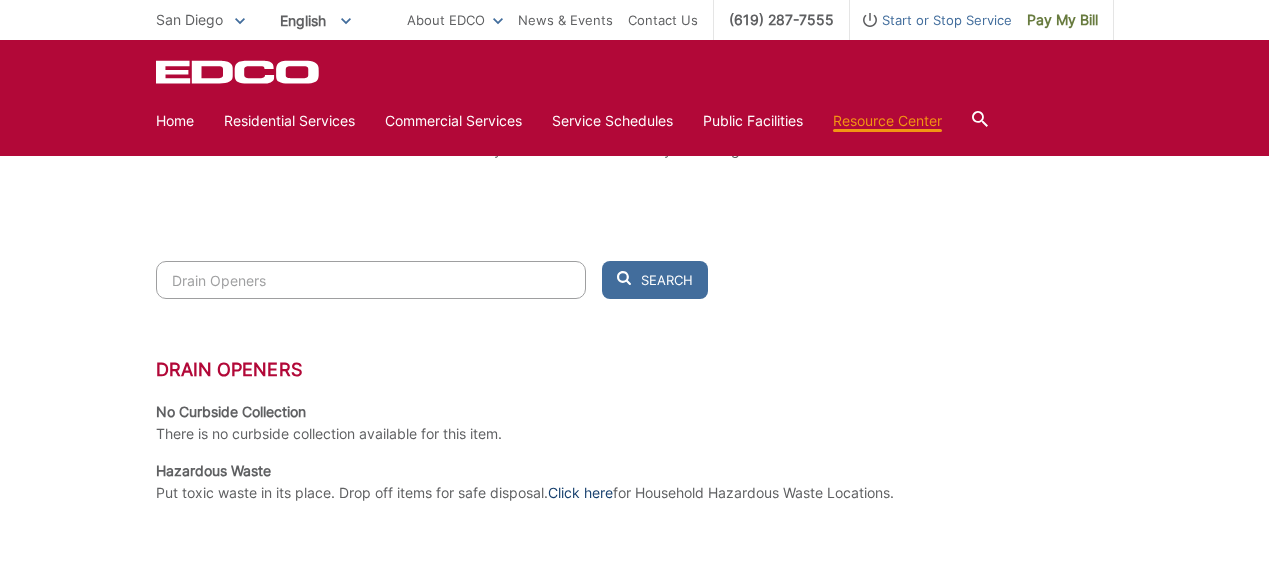 click on "Click here" at bounding box center [580, 493] 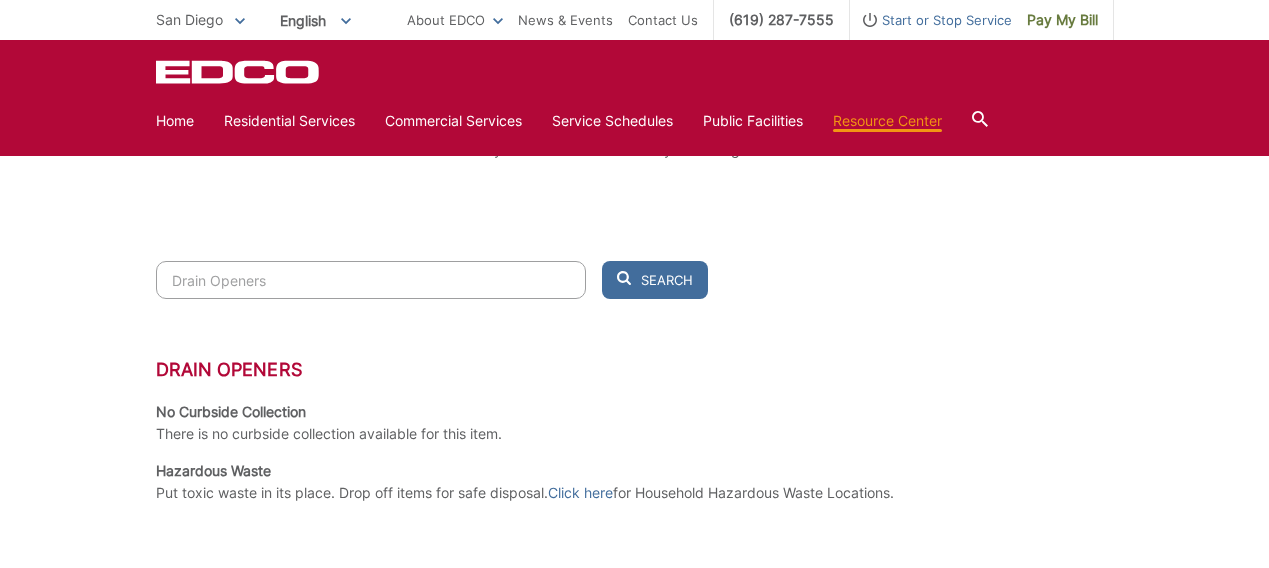 click on "Drain Openers" at bounding box center (371, 280) 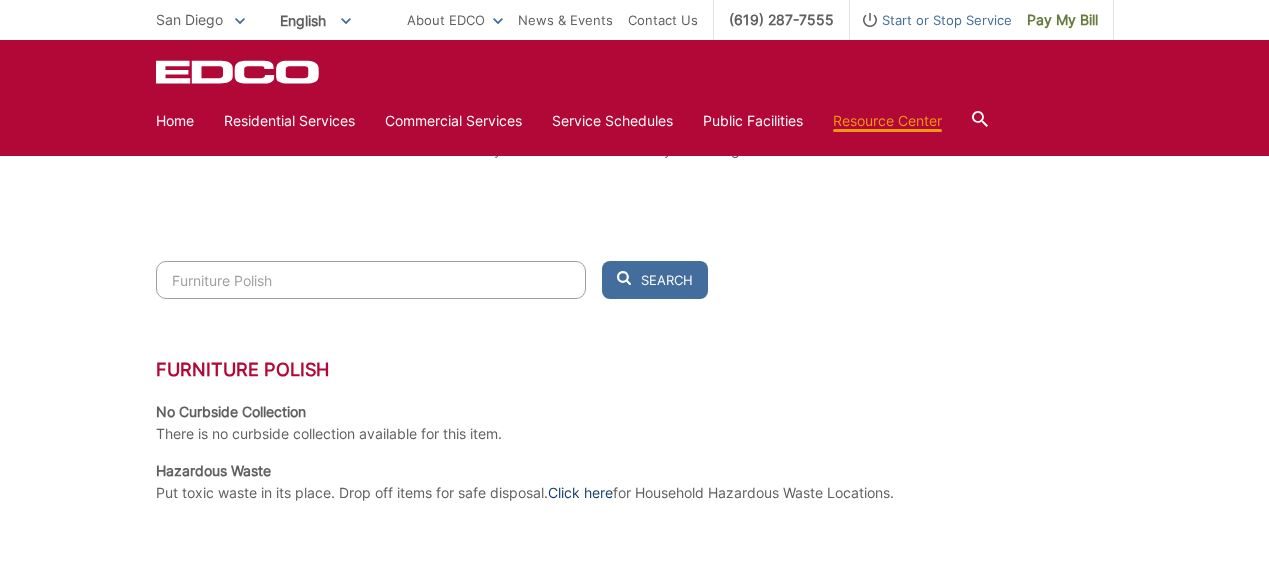 click on "Click here" at bounding box center (580, 493) 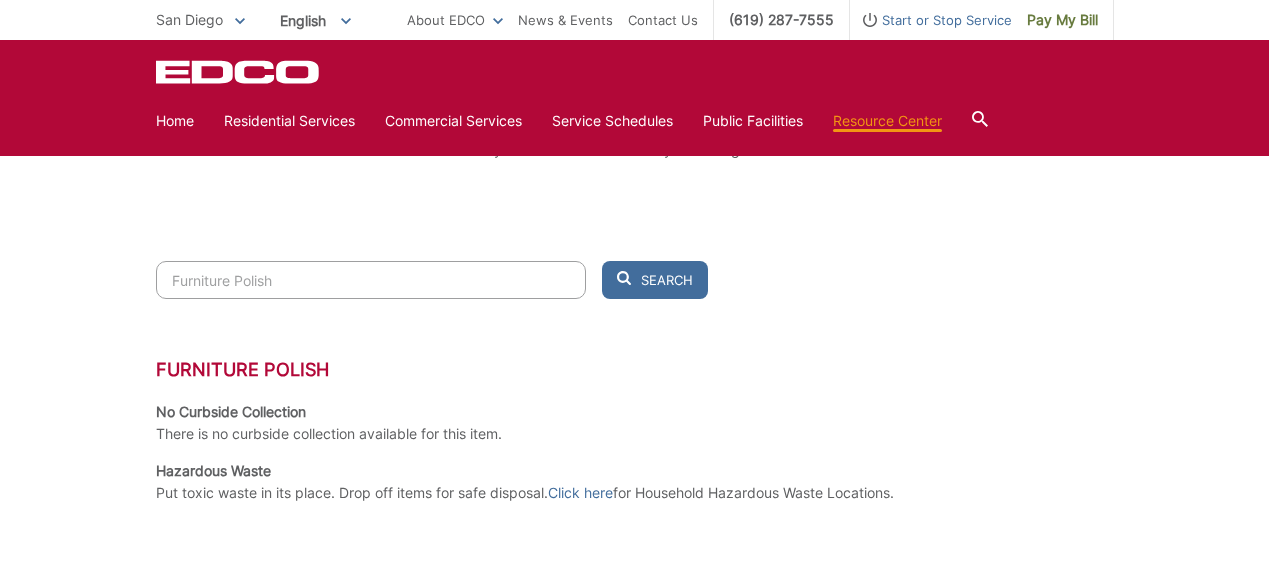 click on "Furniture Polish" at bounding box center [371, 280] 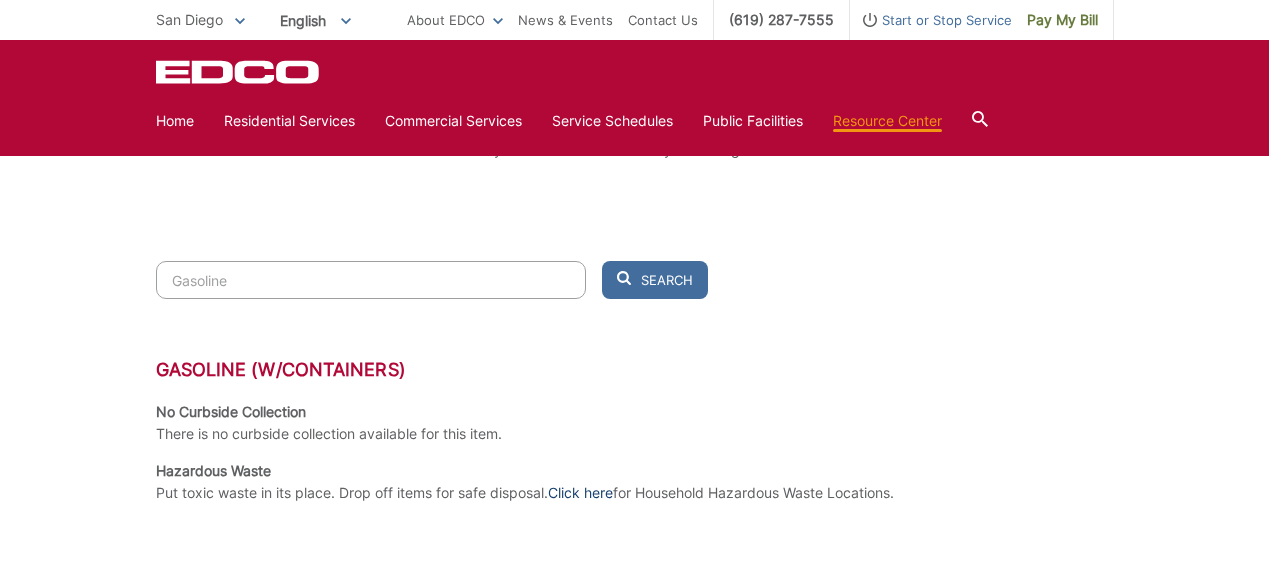 click on "Click here" at bounding box center [580, 493] 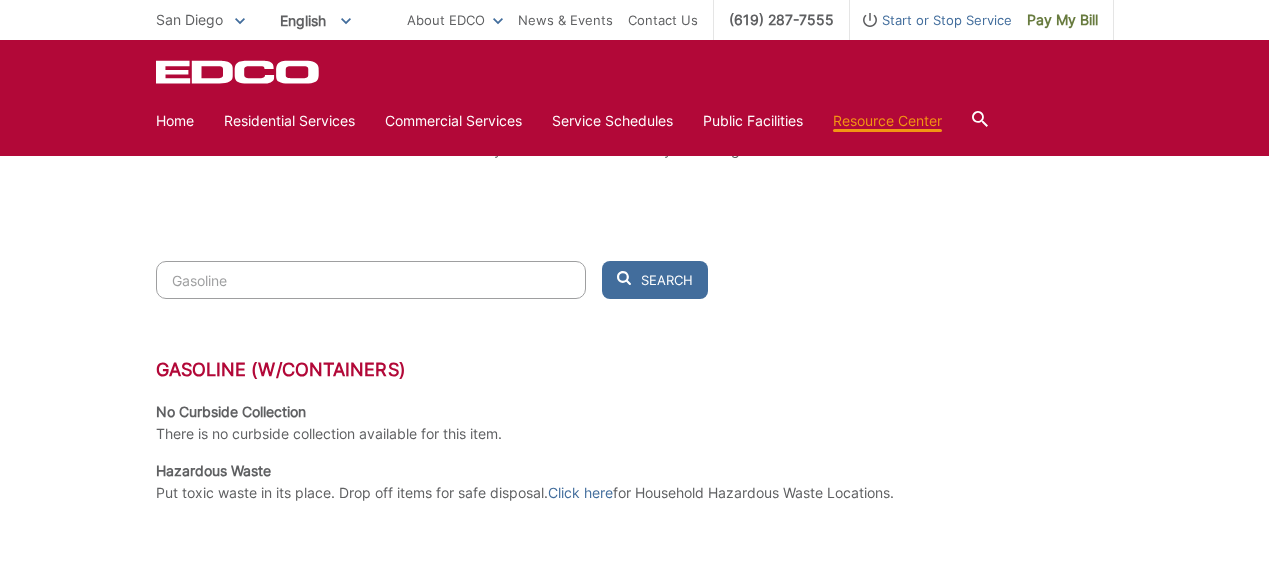 click on "Gasoline" at bounding box center [371, 280] 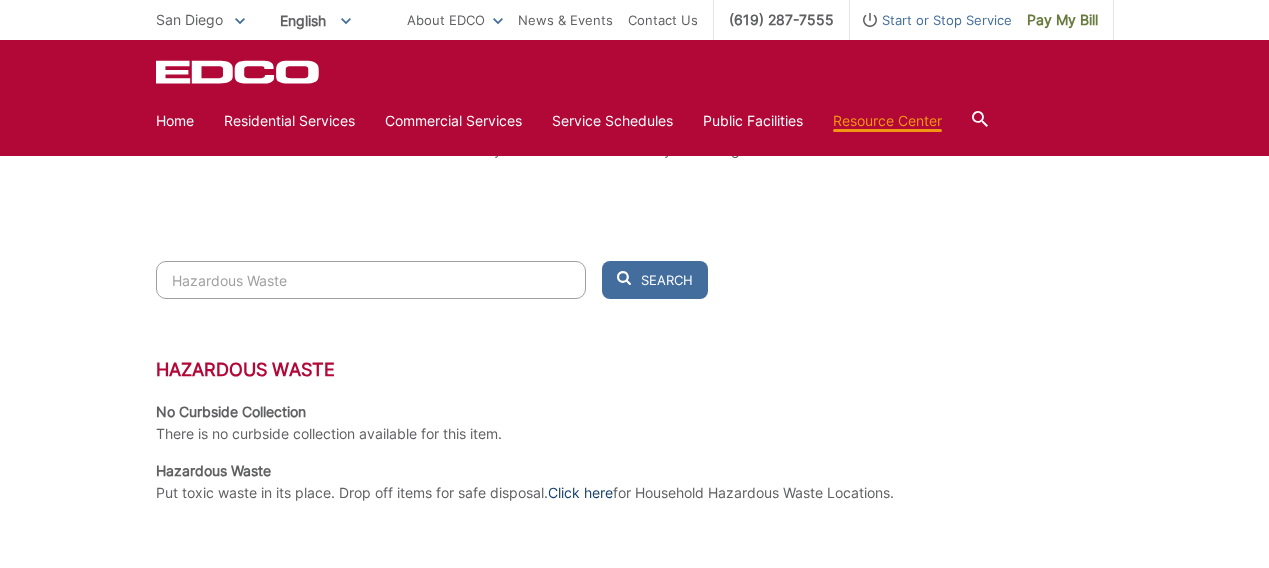 type on "Hazardous Waste" 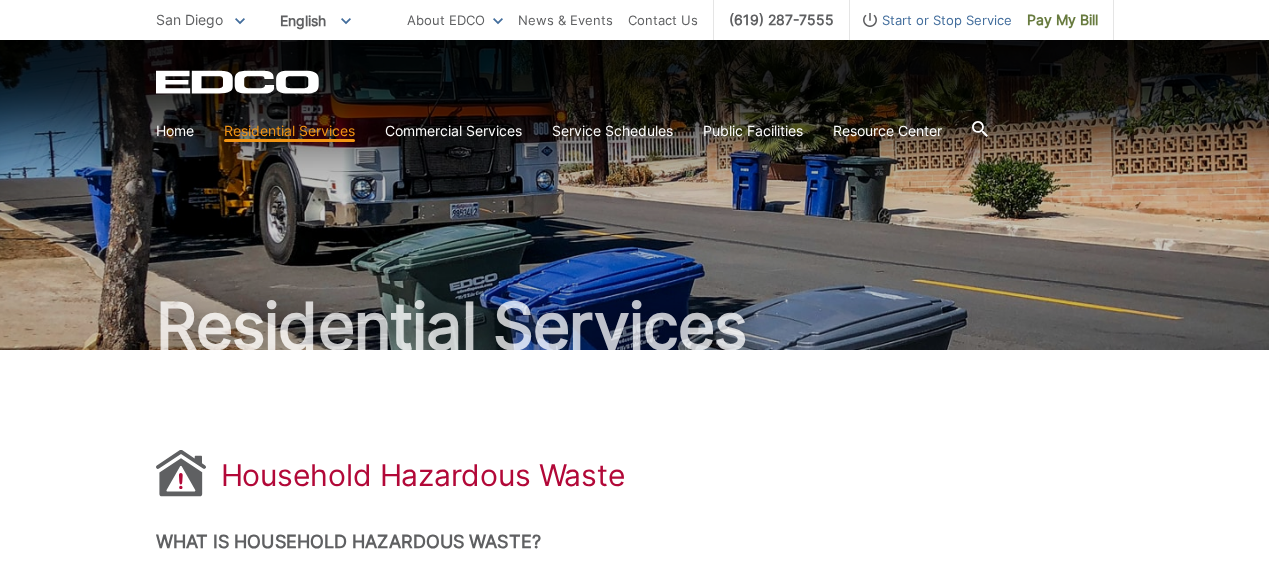 scroll, scrollTop: 0, scrollLeft: 0, axis: both 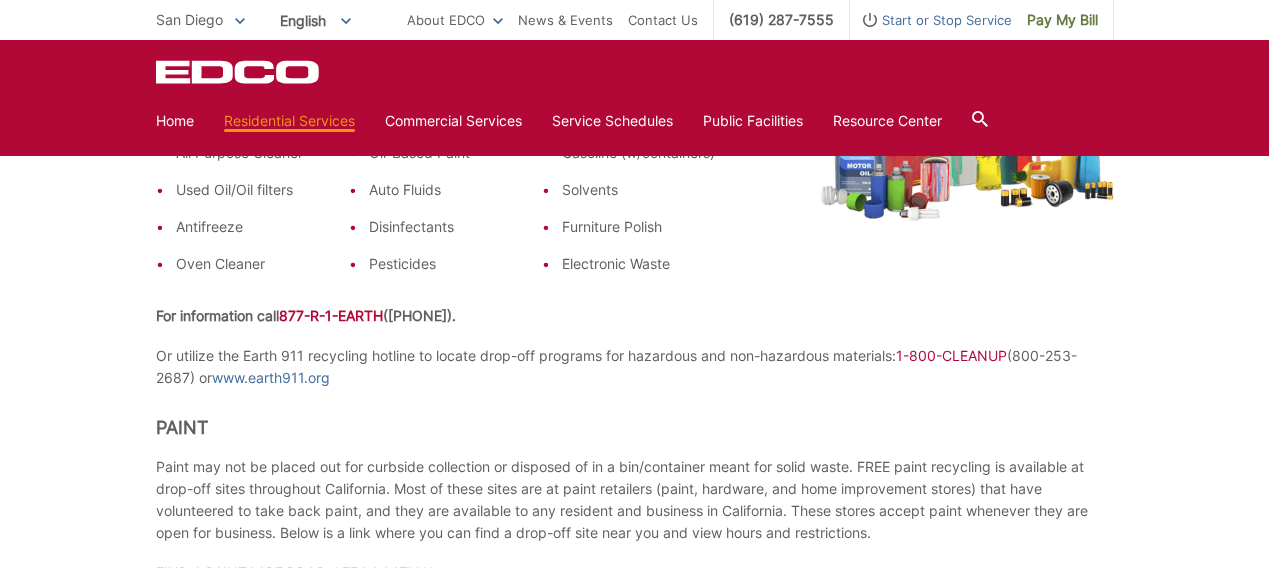 click on "Or utilize the Earth 911 recycling hotline to locate drop-off programs for hazardous and non-hazardous materials:  1-800-CLEANUP  (800-253-2687) or  www.earth911.org" at bounding box center [635, 367] 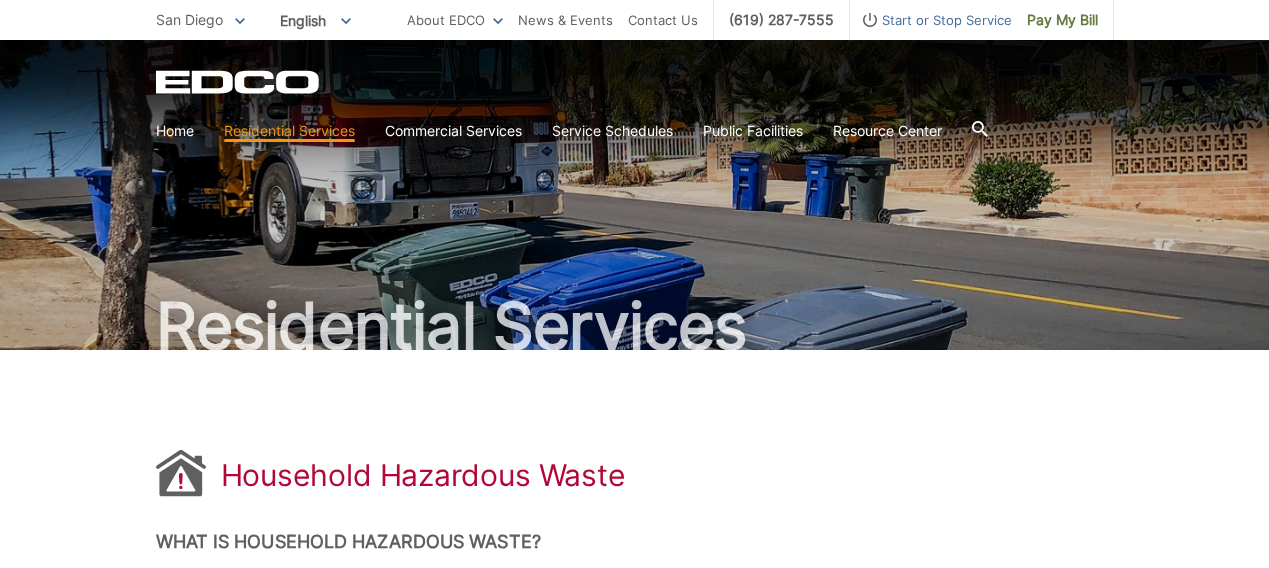 scroll, scrollTop: 0, scrollLeft: 0, axis: both 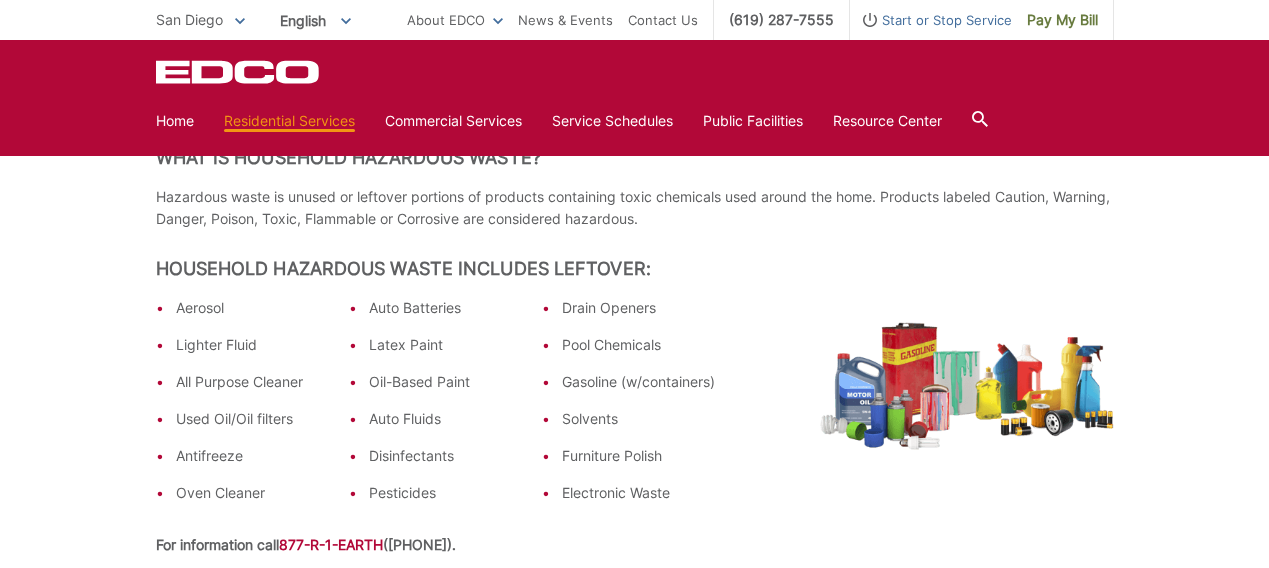 click on "Household Hazardous Waste
What is Household Hazardous Waste?
Hazardous waste is unused or leftover portions of products containing toxic chemicals used around the home. Products labeled Caution, Warning, Danger, Poison, Toxic, Flammable or Corrosive are considered hazardous.
Household Hazardous Waste Includes Leftover:
Aerosol
Lighter Fluid
All Purpose Cleaner
Used Oil/Oil filters
Antifreeze
Oven Cleaner
Auto Batteries
Latex Paint
Oil-Based Paint
Auto Fluids
Disinfectants
Pesticides
Drain Openers
Pool Chemicals
Gasoline (w/containers)
Solvents
Furniture Polish
Electronic Waste
For information call  877-R-1-EARTH  (877-713-2784).
Or utilize the Earth 911 recycling hotline to locate drop-off programs for hazardous and non-hazardous materials:  1-800-CLEANUP  (800-253-2687) or
Paint" at bounding box center (635, 747) 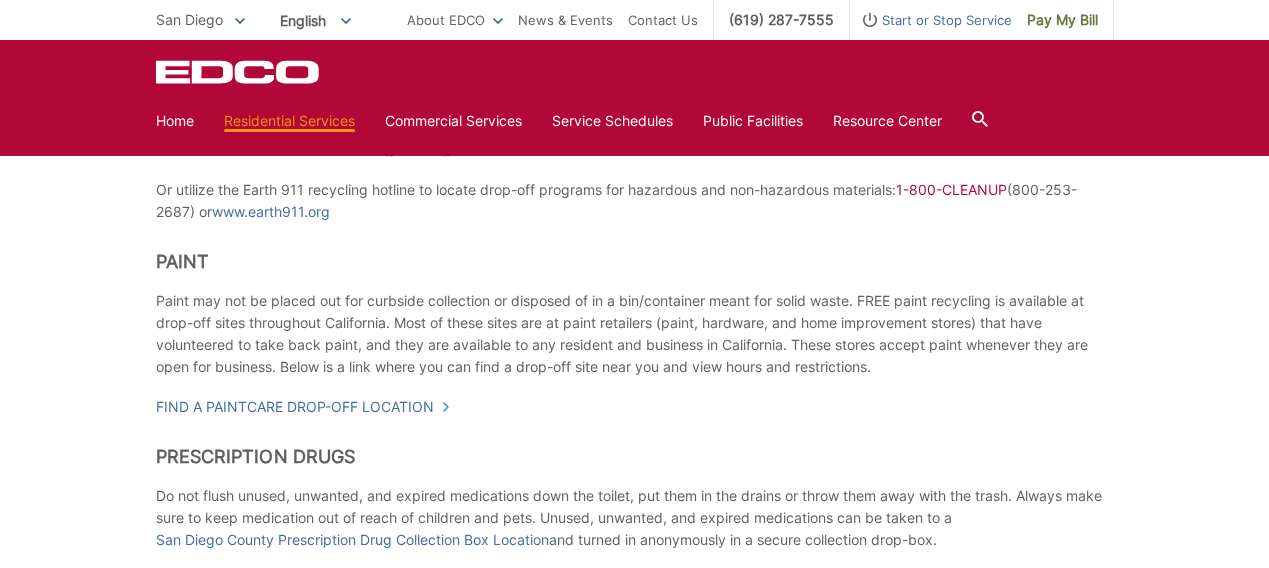 scroll, scrollTop: 780, scrollLeft: 0, axis: vertical 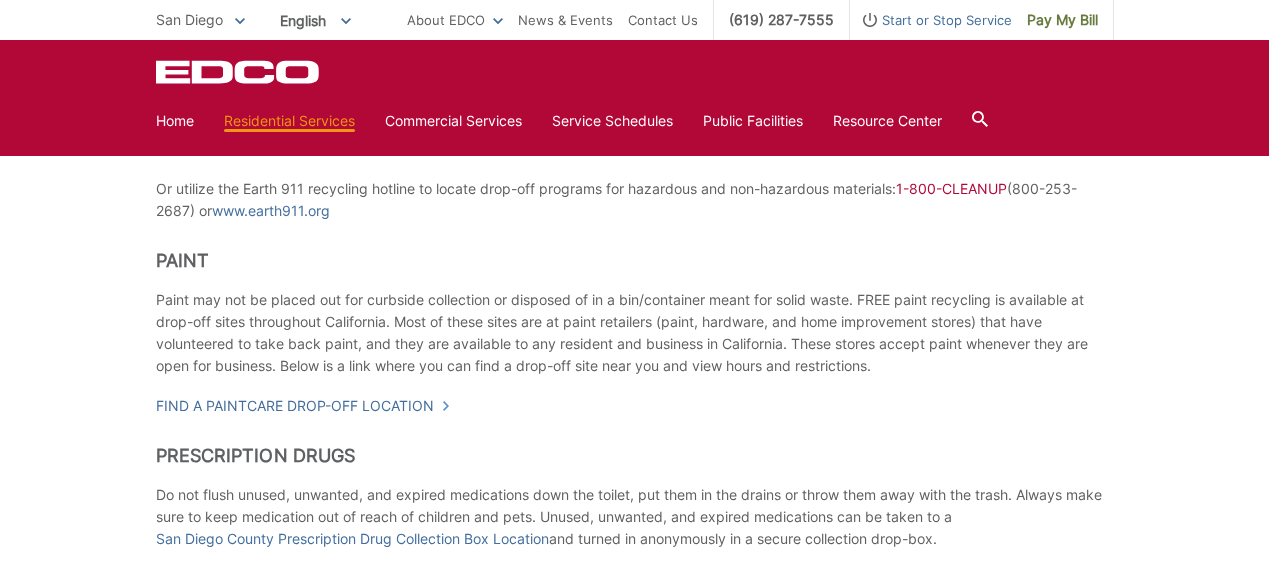 click on "Household Hazardous Waste
What is Household Hazardous Waste?
Hazardous waste is unused or leftover portions of products containing toxic chemicals used around the home. Products labeled Caution, Warning, Danger, Poison, Toxic, Flammable or Corrosive are considered hazardous.
Household Hazardous Waste Includes Leftover:
Aerosol
Lighter Fluid
All Purpose Cleaner
Used Oil/Oil filters
Antifreeze
Oven Cleaner
Auto Batteries
Latex Paint
Oil-Based Paint
Auto Fluids
Disinfectants
Pesticides
Drain Openers
Pool Chemicals
Gasoline (w/containers)
Solvents
Furniture Polish
Electronic Waste
For information call  877-R-1-EARTH  (877-713-2784).
Or utilize the Earth 911 recycling hotline to locate drop-off programs for hazardous and non-hazardous materials:  1-800-CLEANUP  (800-253-2687) or
Paint" at bounding box center [635, 351] 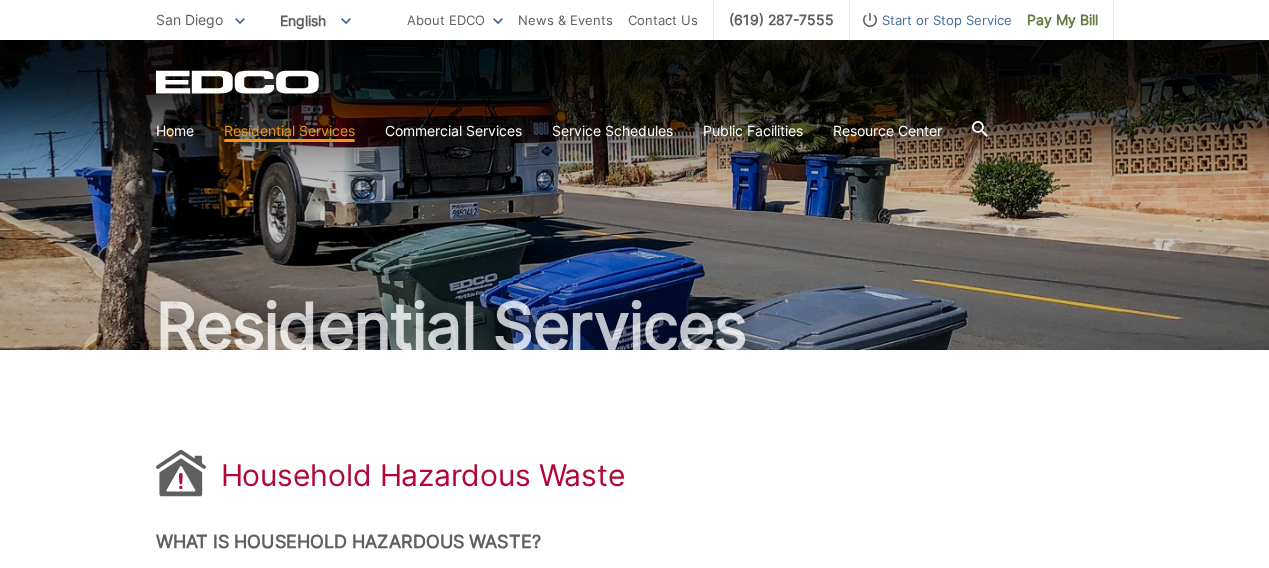 scroll, scrollTop: 0, scrollLeft: 0, axis: both 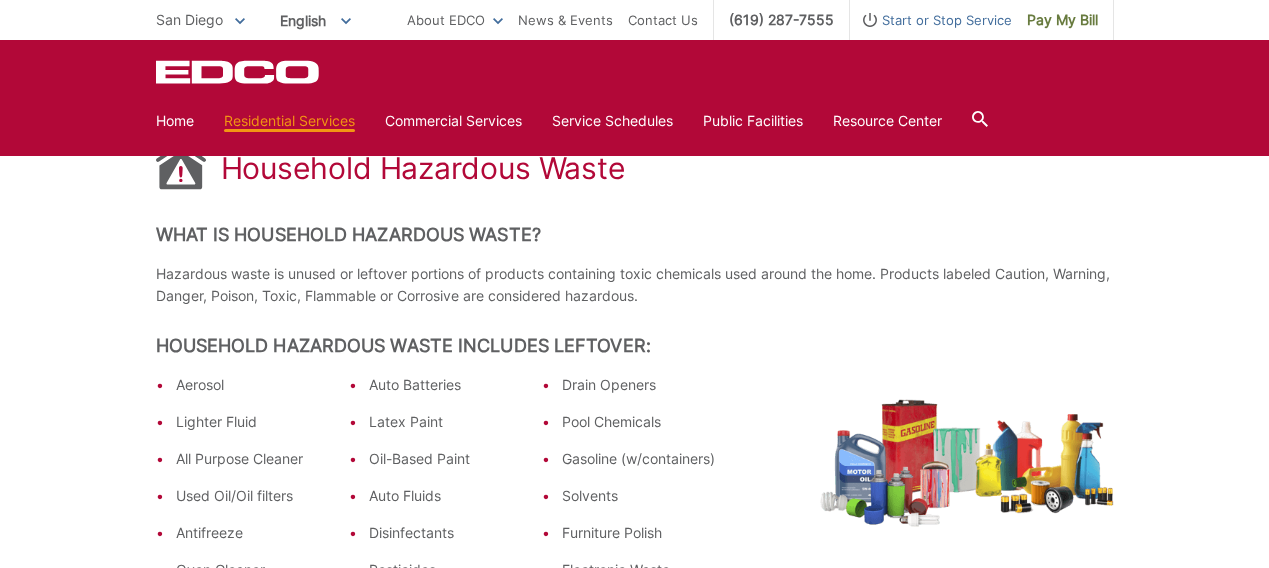 click on "Hazardous waste is unused or leftover portions of products containing toxic chemicals used around the home. Products labeled Caution, Warning, Danger, Poison, Toxic, Flammable or Corrosive are considered hazardous." at bounding box center [635, 285] 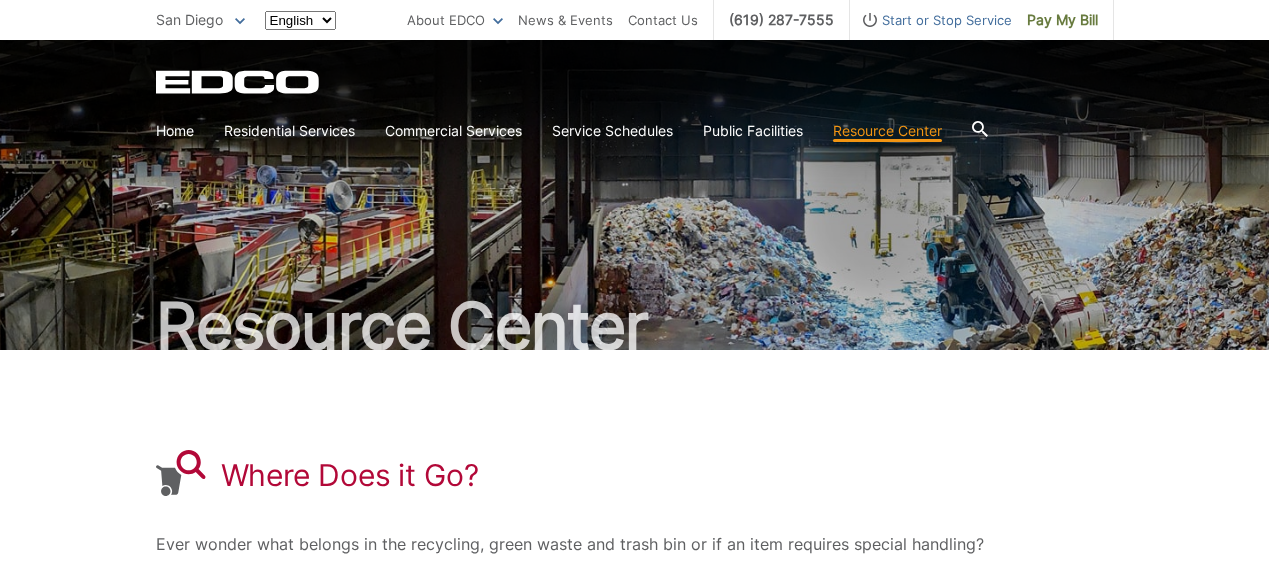 scroll, scrollTop: 492, scrollLeft: 0, axis: vertical 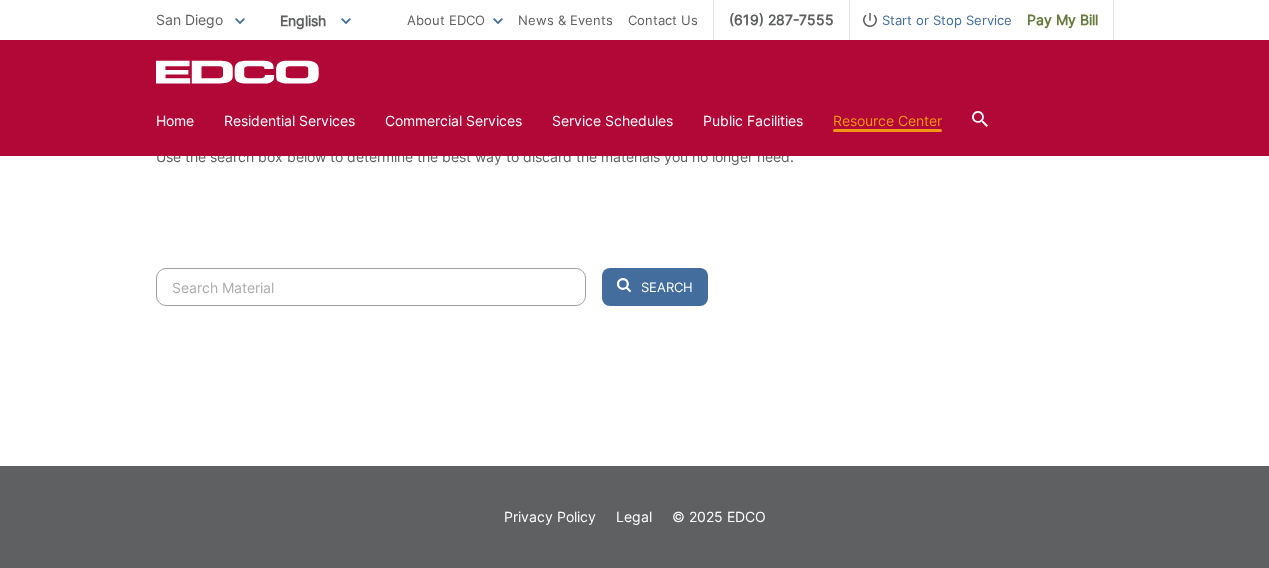 click at bounding box center [371, 287] 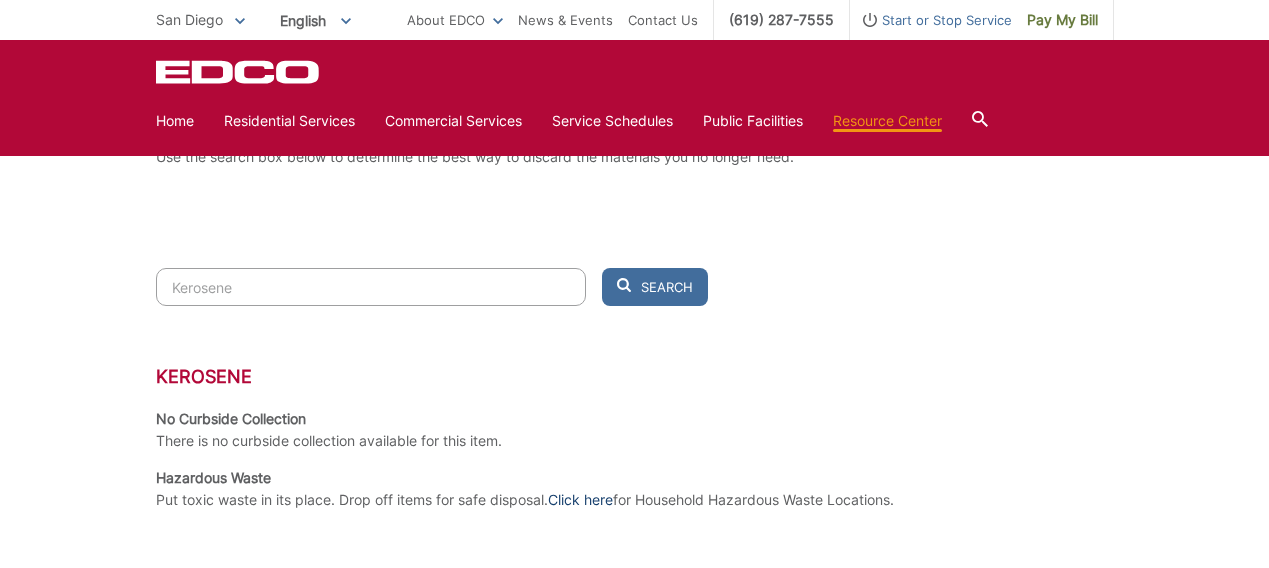 click on "Click here" at bounding box center [580, 500] 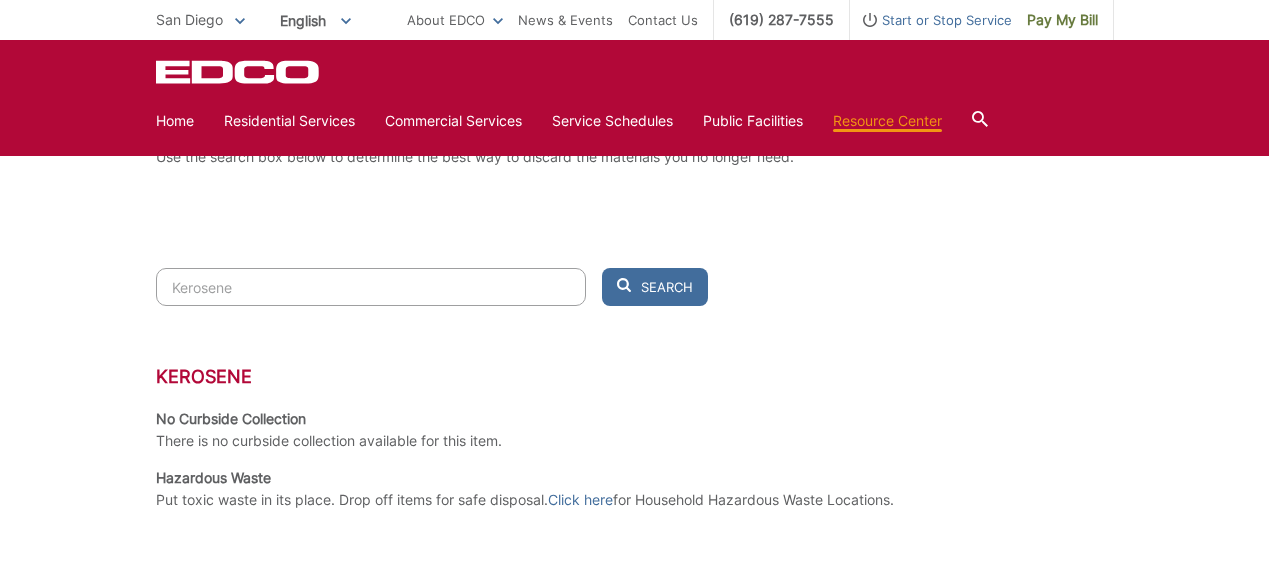 click on "Kerosene" at bounding box center [371, 287] 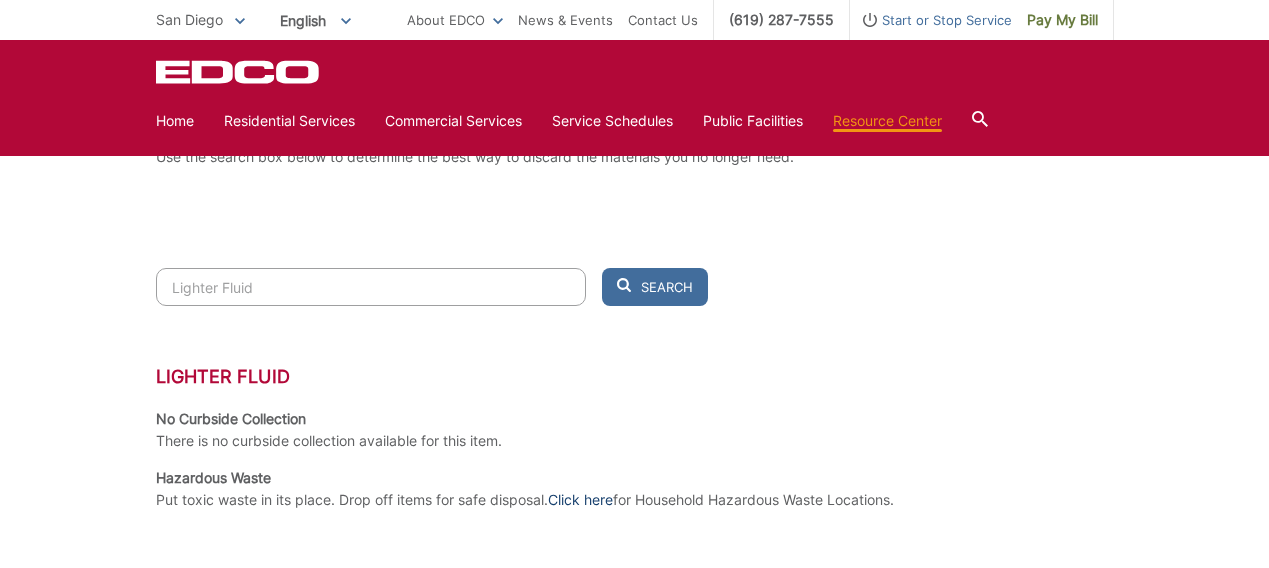 click on "Click here" at bounding box center [580, 500] 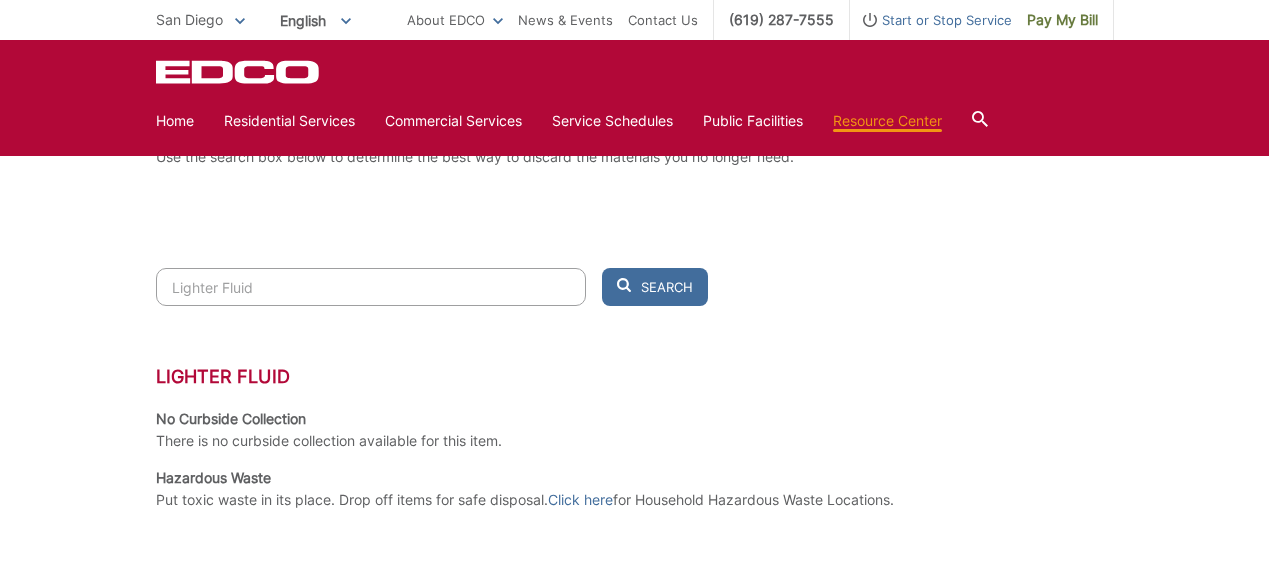 drag, startPoint x: 419, startPoint y: 306, endPoint x: 409, endPoint y: 289, distance: 19.723083 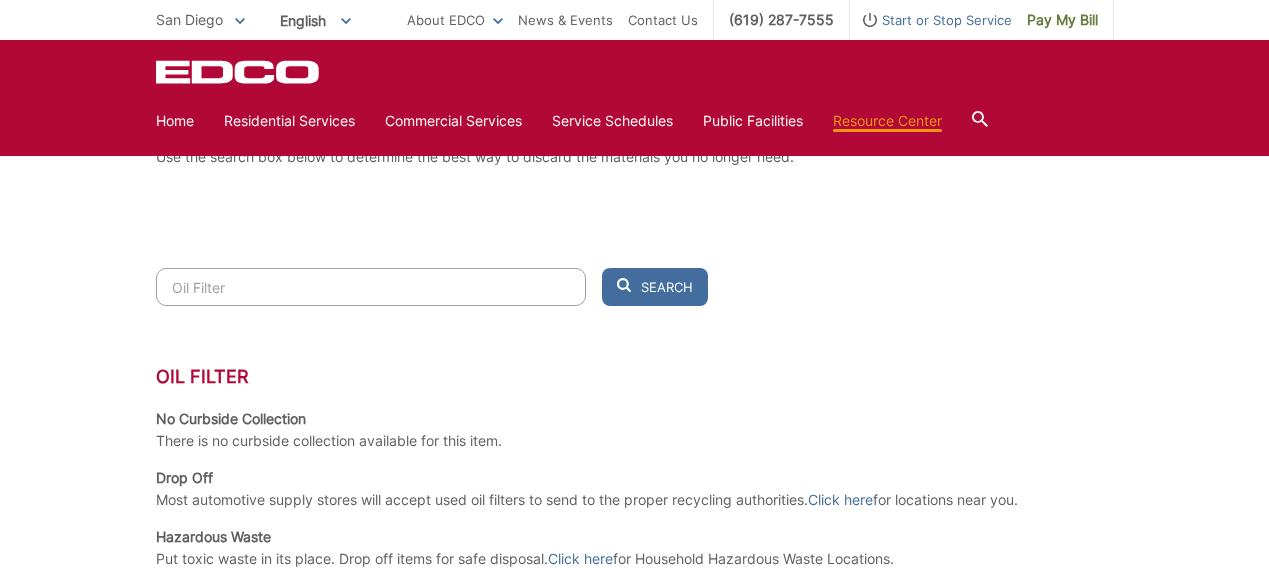 drag, startPoint x: 560, startPoint y: 477, endPoint x: 604, endPoint y: 554, distance: 88.68484 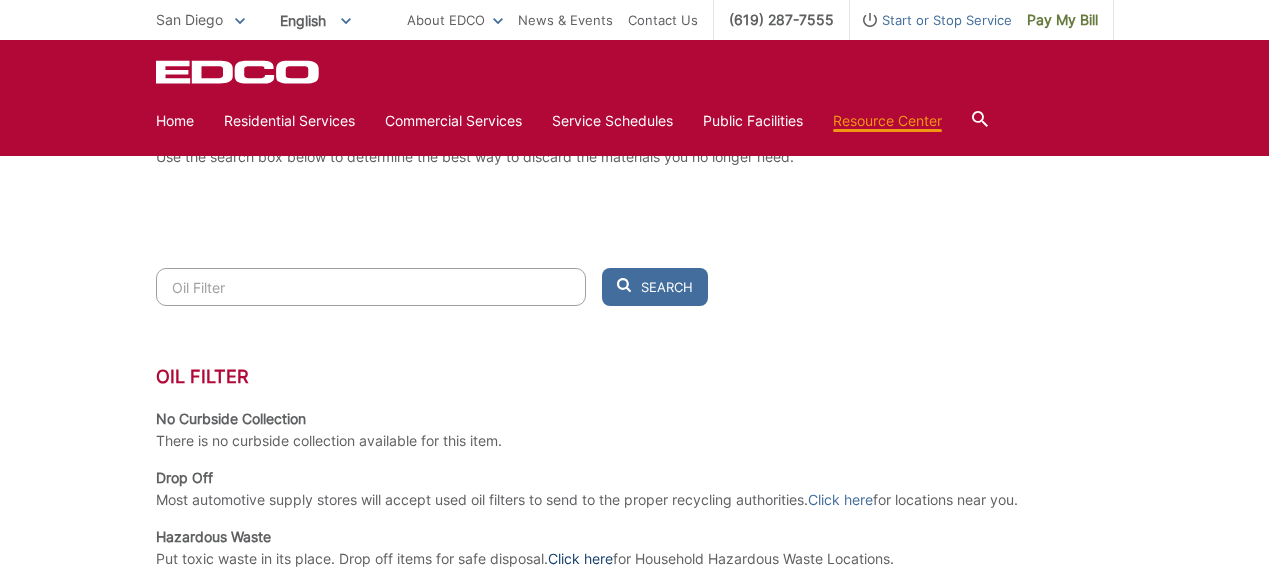 click on "Click here" at bounding box center (580, 559) 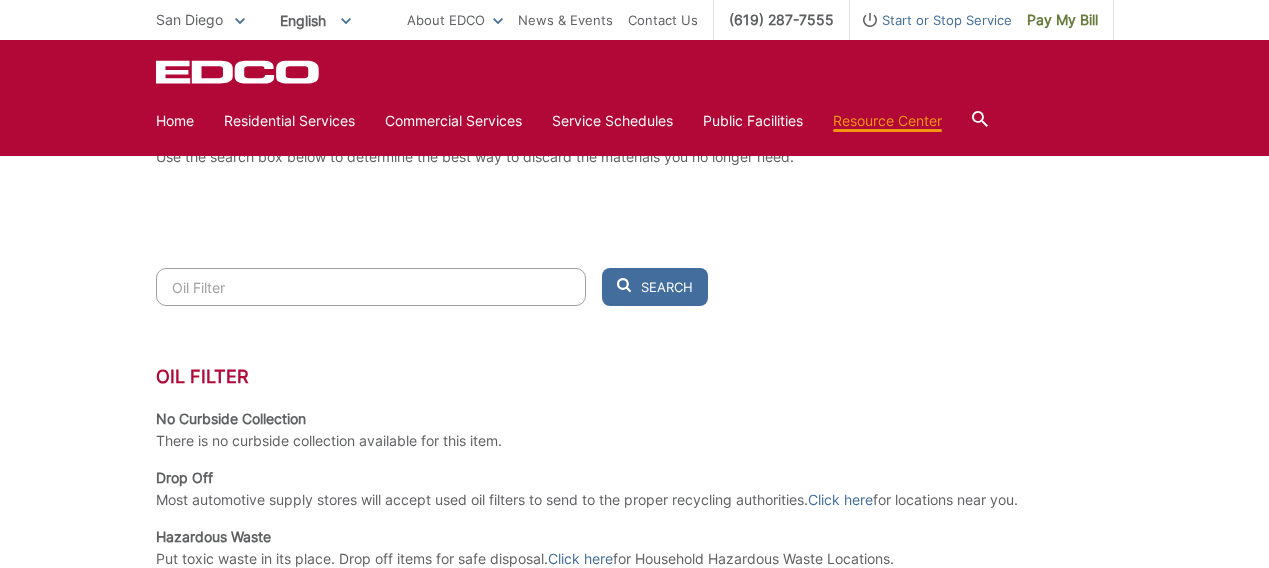 drag, startPoint x: 337, startPoint y: 301, endPoint x: 326, endPoint y: 293, distance: 13.601471 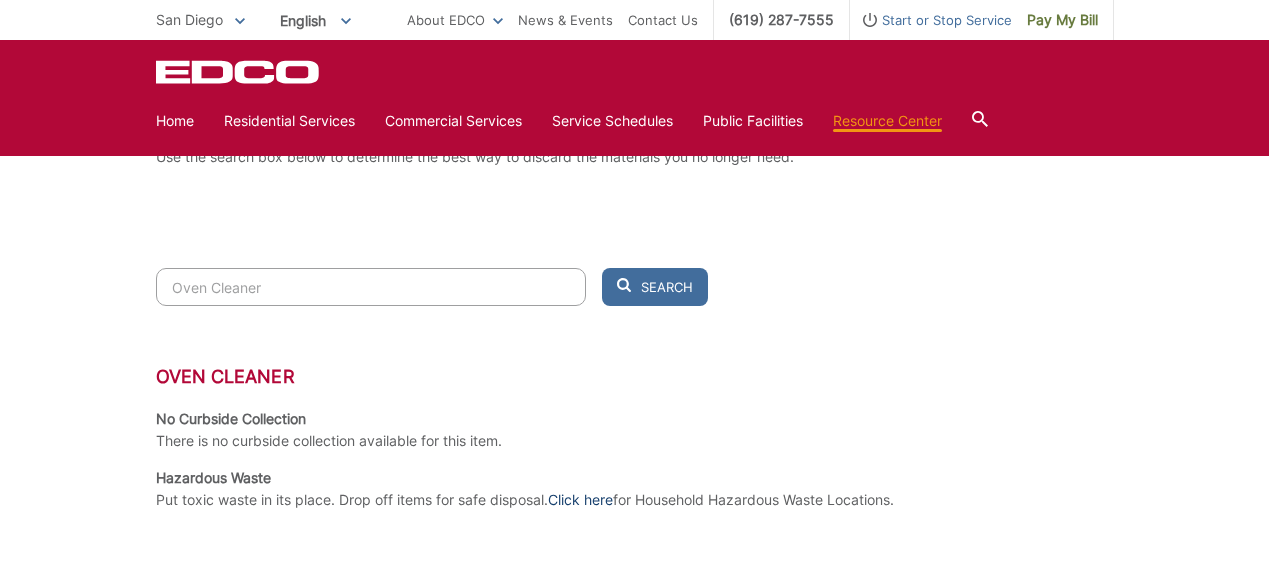click on "Click here" at bounding box center [580, 500] 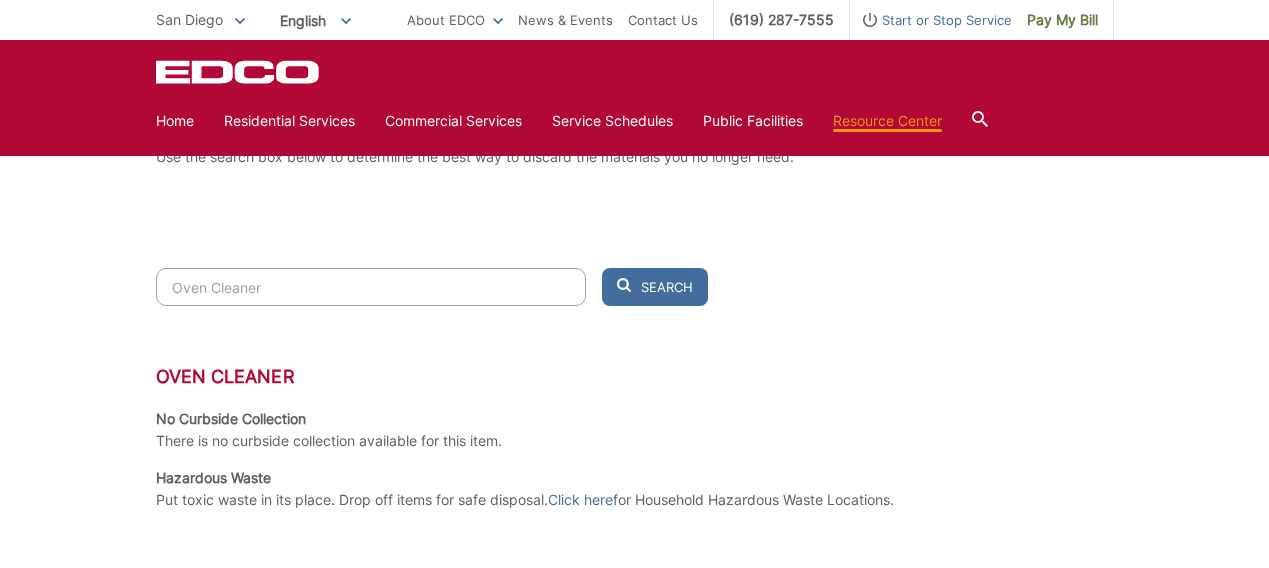 click on "Oven Cleaner" at bounding box center (371, 287) 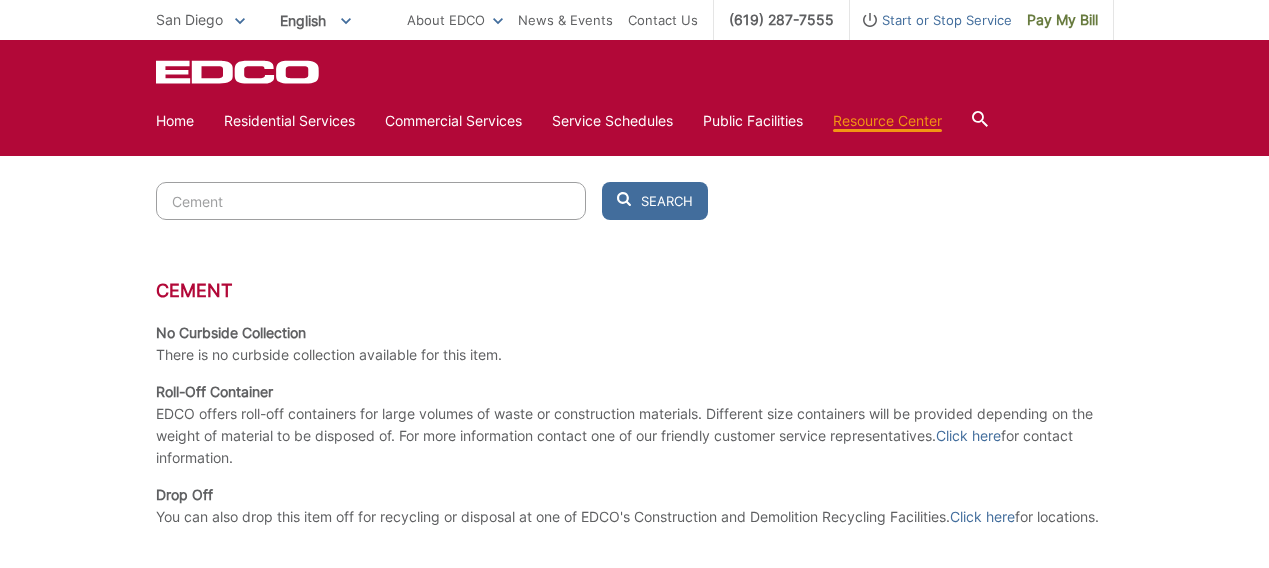 scroll, scrollTop: 607, scrollLeft: 0, axis: vertical 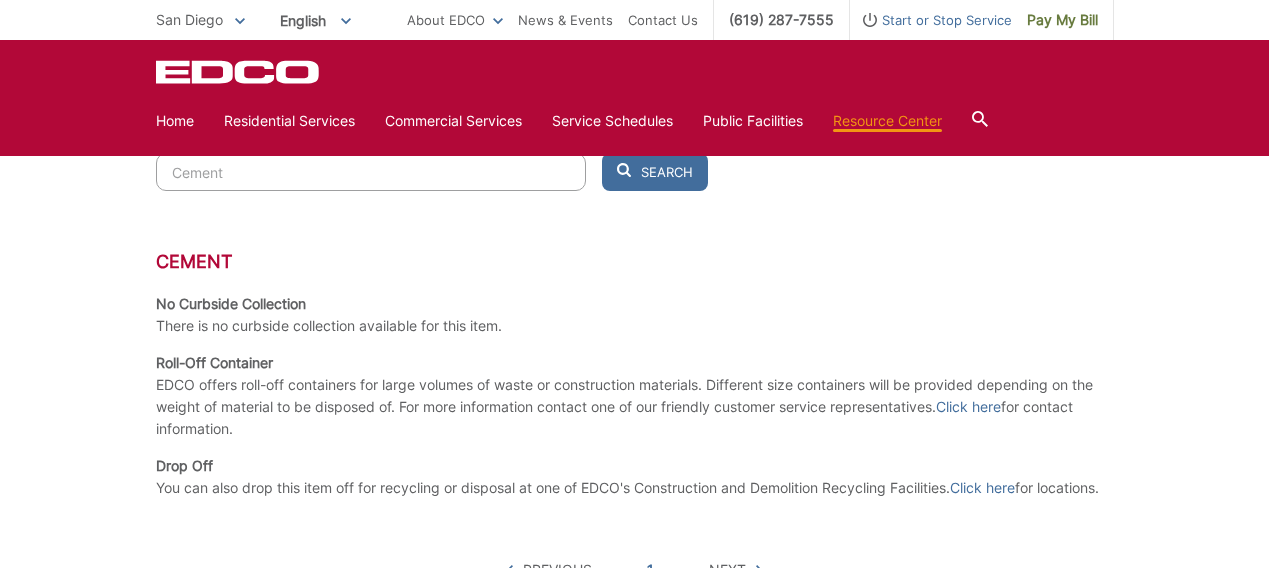 click on "Cement" at bounding box center (371, 172) 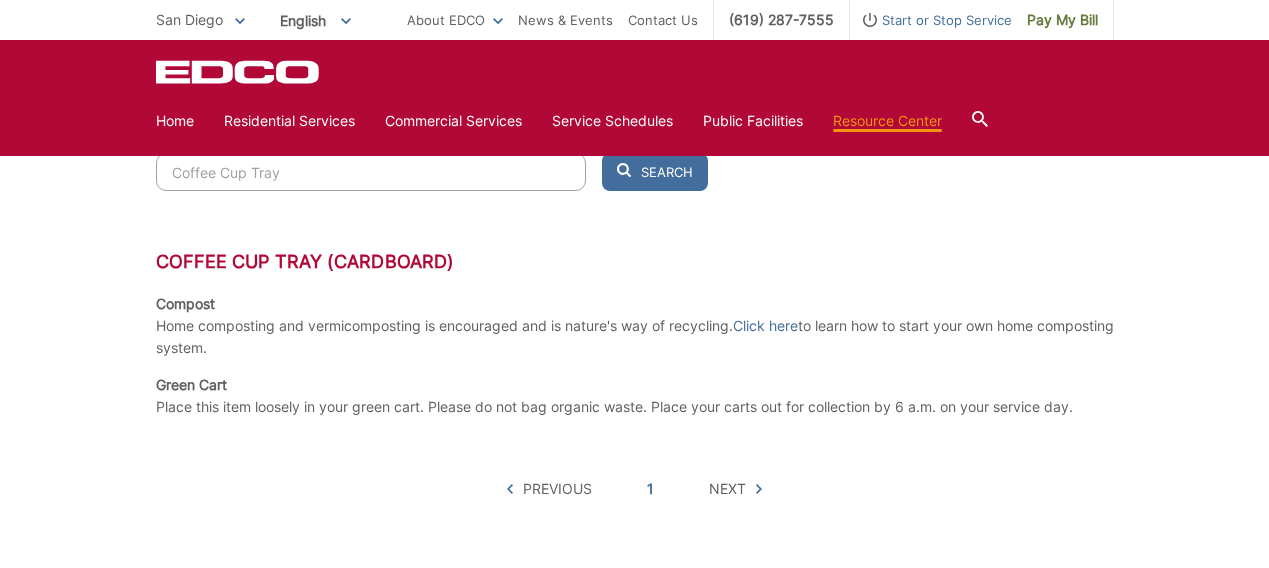 click on "Coffee Cup Tray (cardboard)" at bounding box center (635, 272) 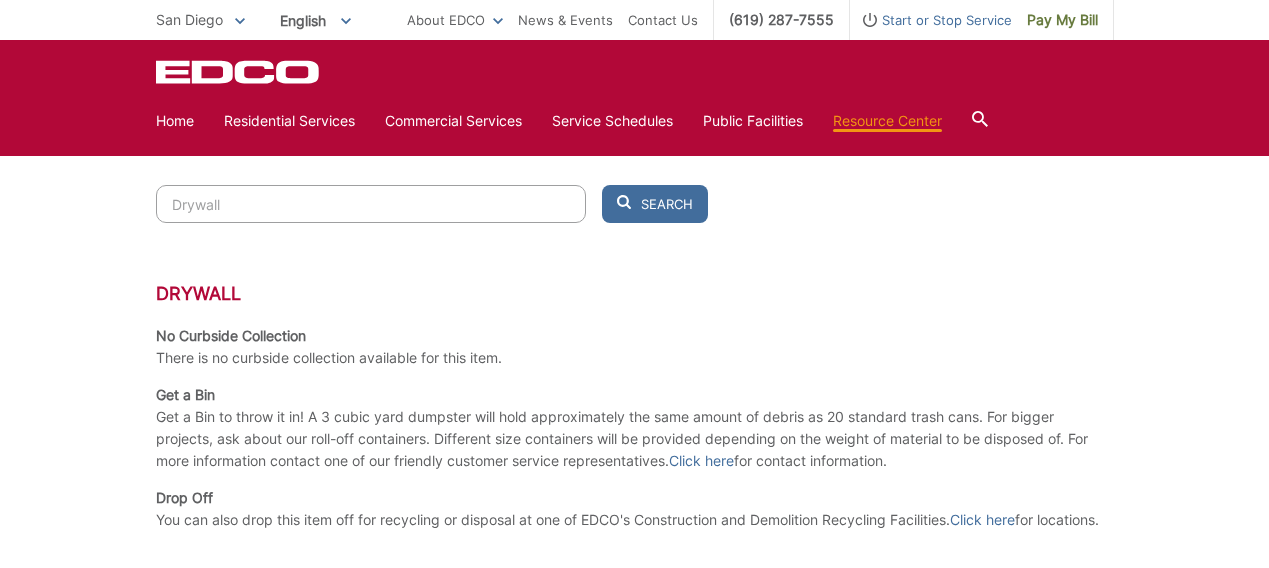 scroll, scrollTop: 574, scrollLeft: 0, axis: vertical 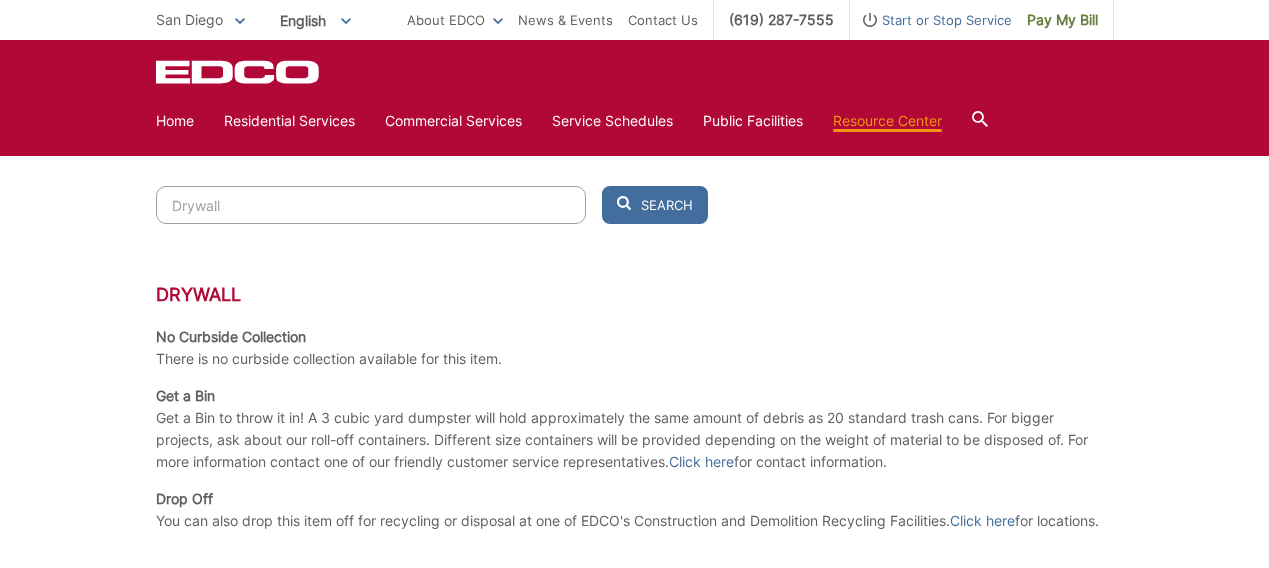 paste on "Green Waste" 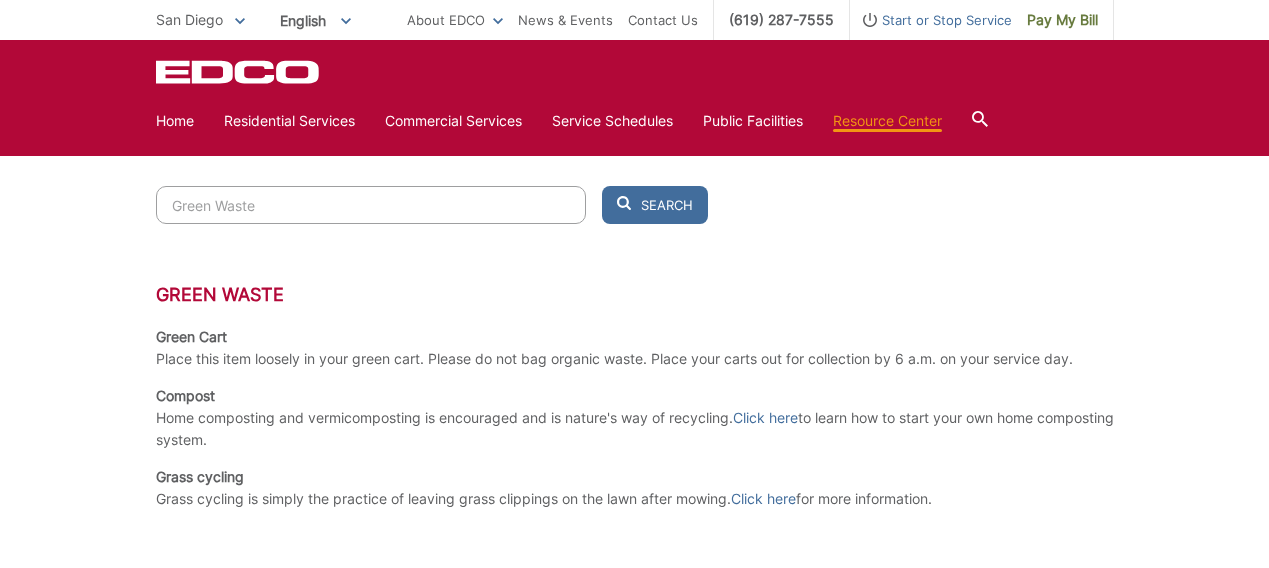 click on "Place this item loosely in your green cart. Please do not bag organic waste. Place your carts out for collection by 6 a.m. on your service day." at bounding box center (614, 359) 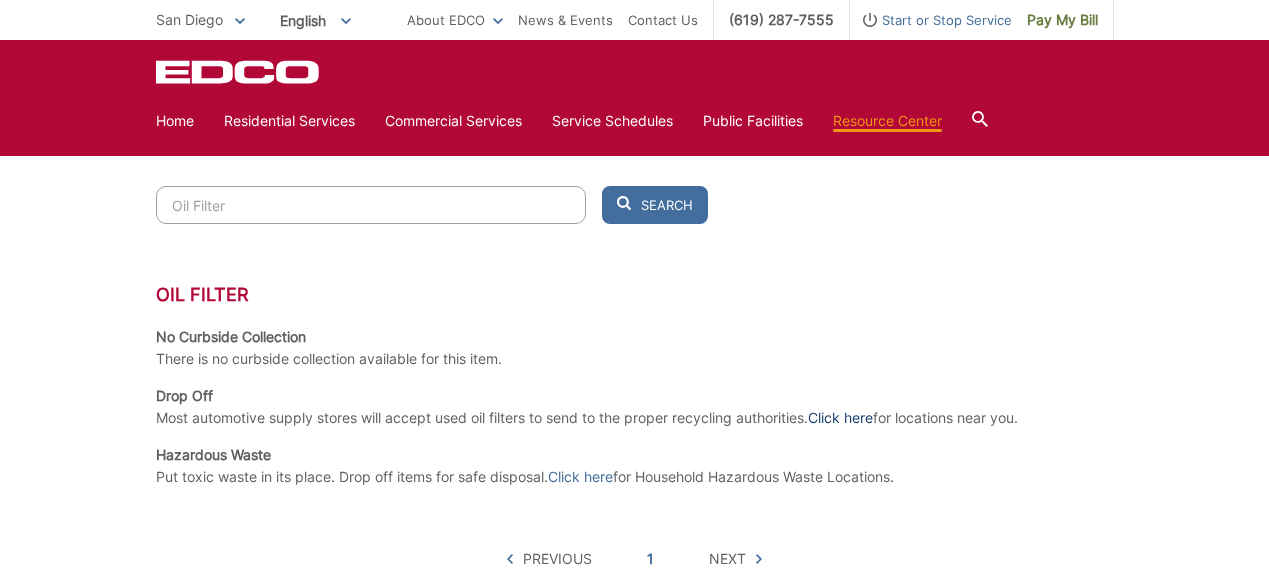 drag, startPoint x: 773, startPoint y: 418, endPoint x: 855, endPoint y: 408, distance: 82.607506 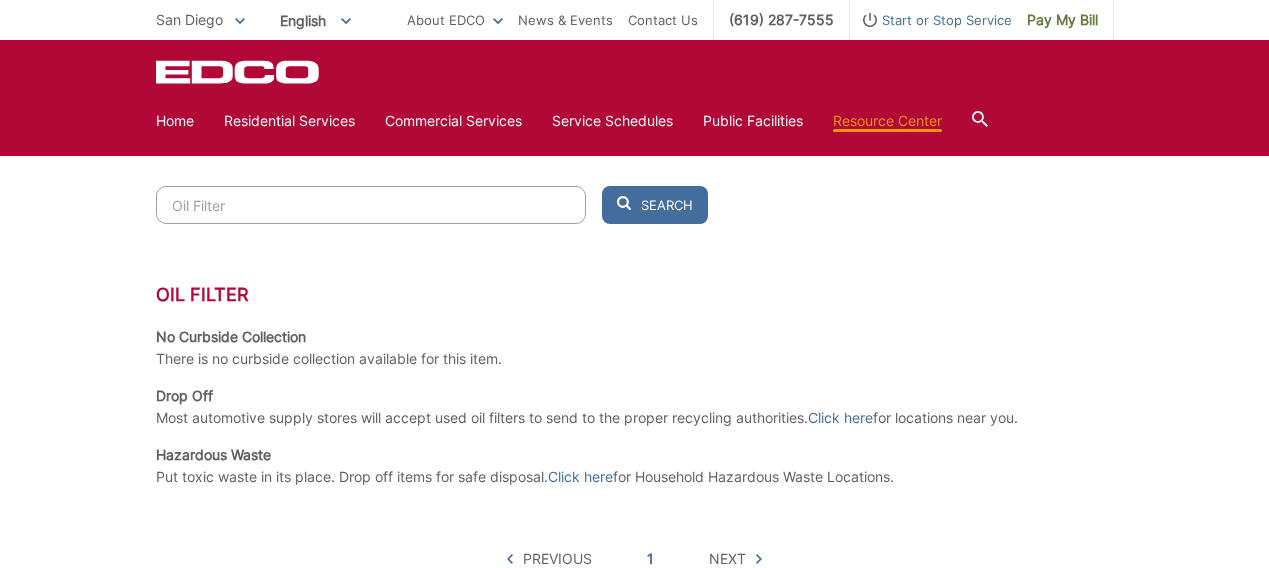 click on "Oil Filter" at bounding box center (371, 205) 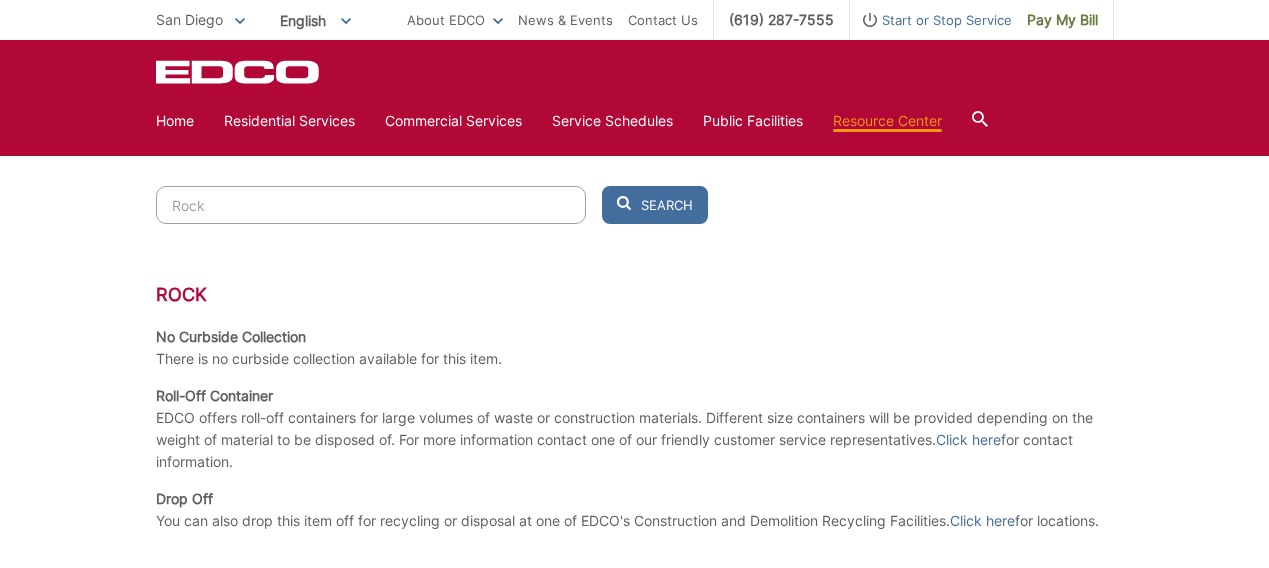 click on "Roll-Off Container EDCO offers roll-off containers for large volumes of waste or construction materials. Different size containers will be provided depending on the weight of material to be disposed of. For more information contact one of our friendly customer service representatives.  Click here  for contact information." at bounding box center (635, 429) 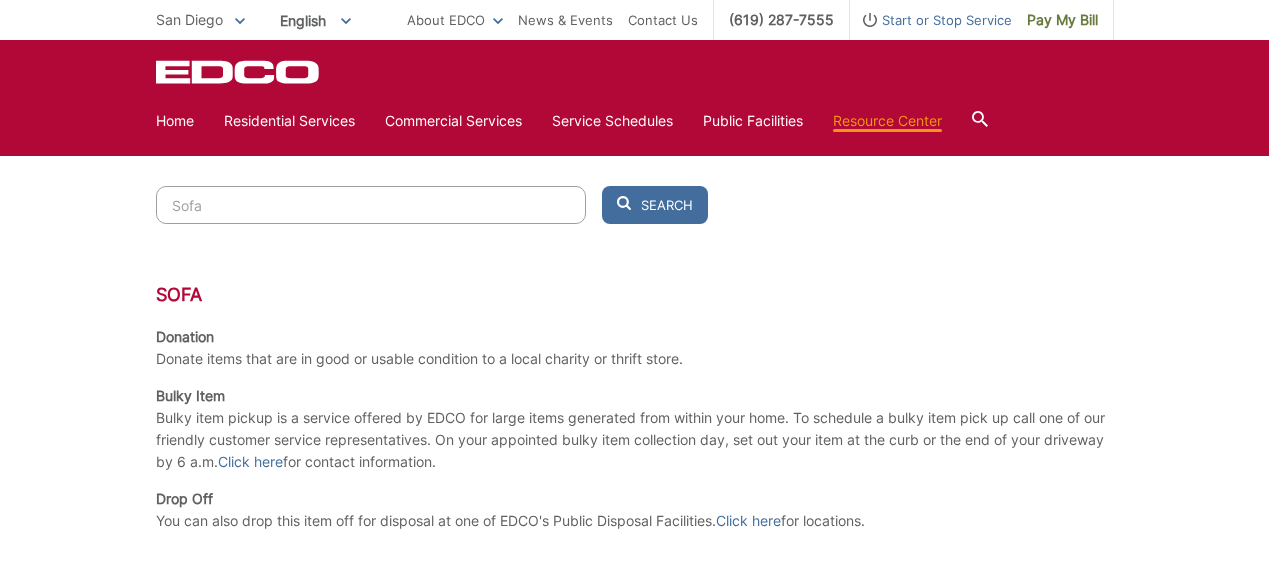 drag, startPoint x: 338, startPoint y: 301, endPoint x: 546, endPoint y: 450, distance: 255.8613 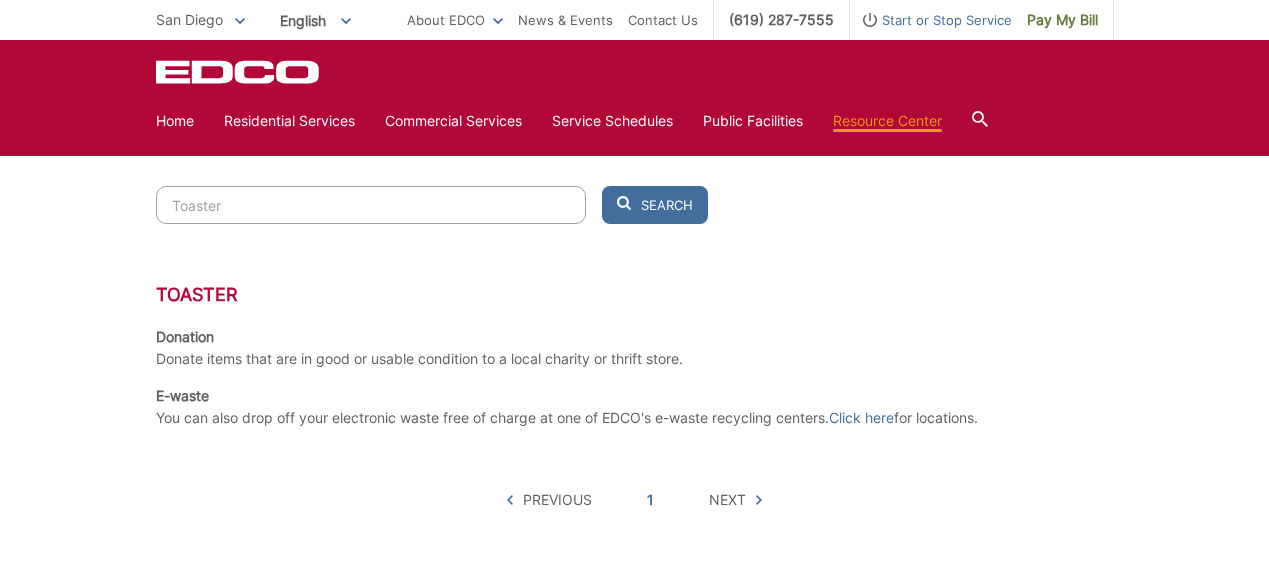 drag, startPoint x: 804, startPoint y: 381, endPoint x: 801, endPoint y: 494, distance: 113.03982 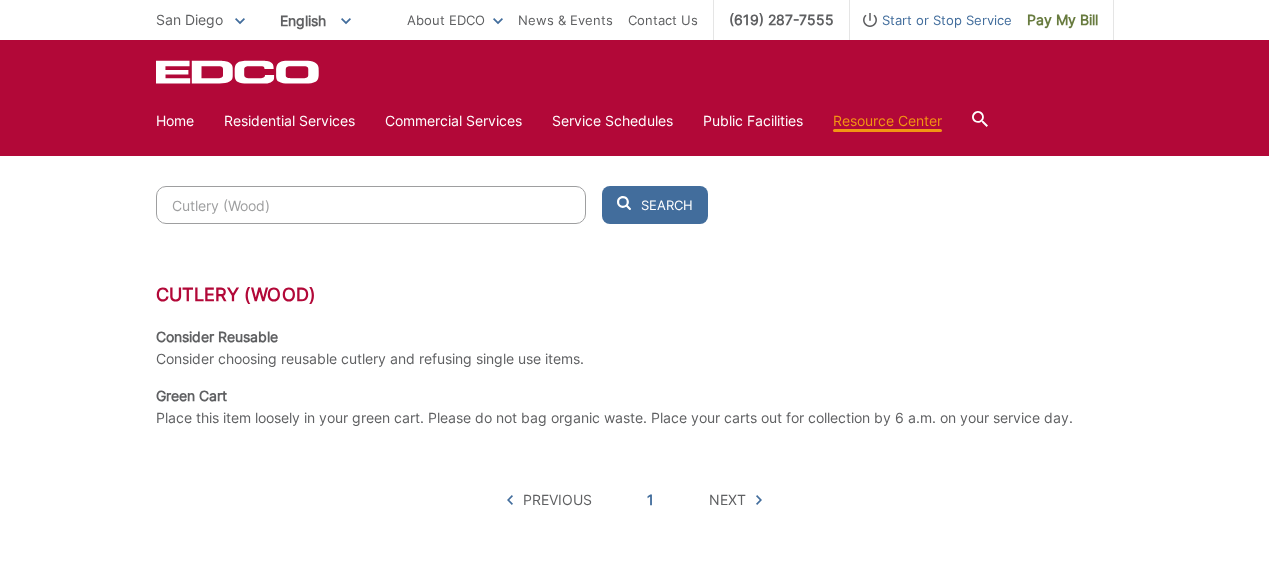 drag, startPoint x: 283, startPoint y: 242, endPoint x: 284, endPoint y: 213, distance: 29.017237 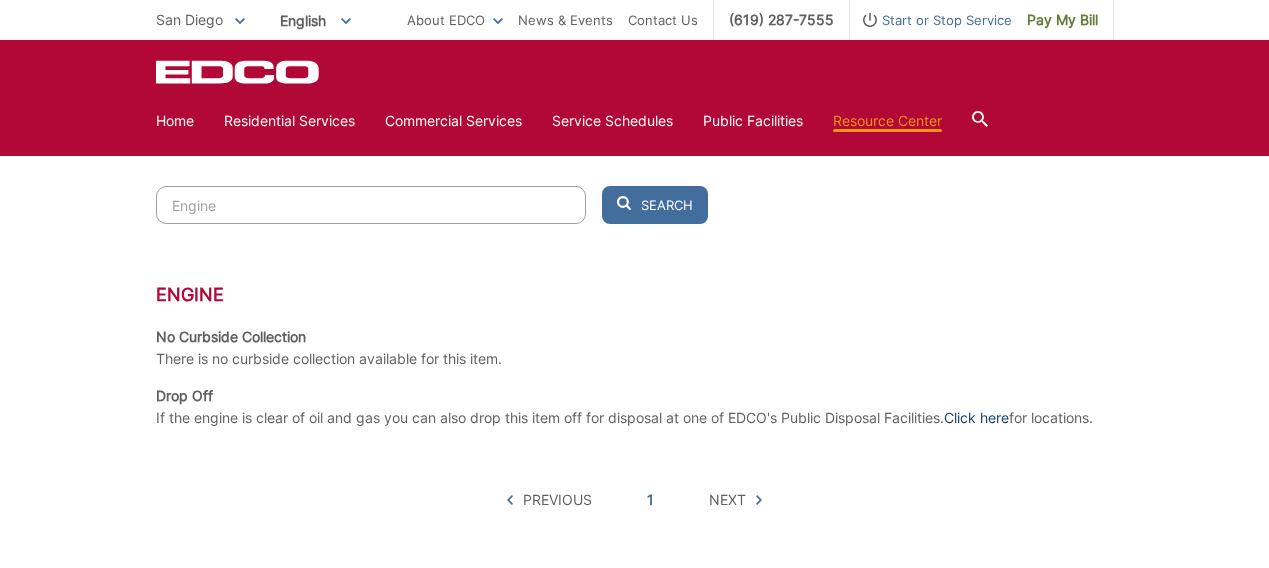 click on "Click here" at bounding box center [976, 418] 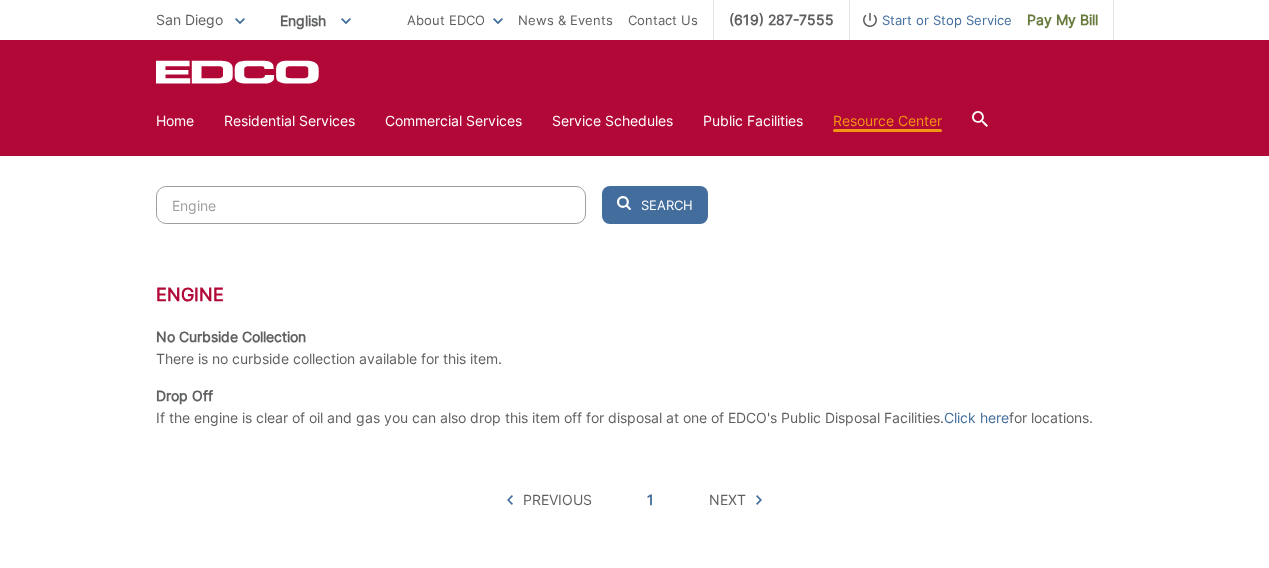click on "Engine" at bounding box center (371, 205) 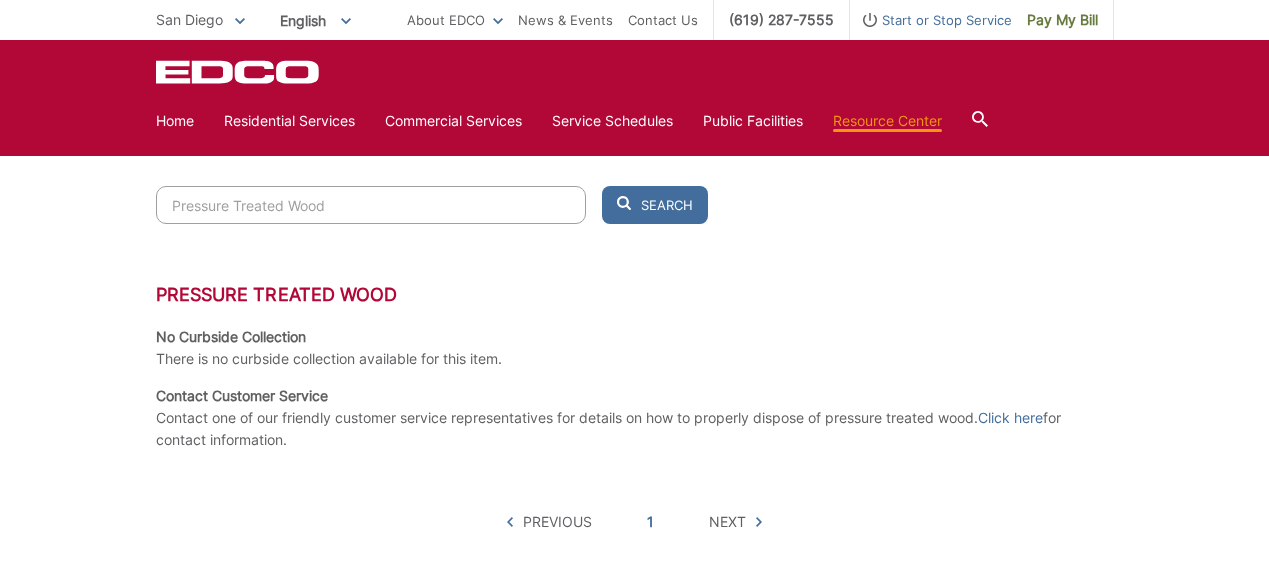click on "No Curbside Collection There is no curbside collection available for this item." at bounding box center [635, 348] 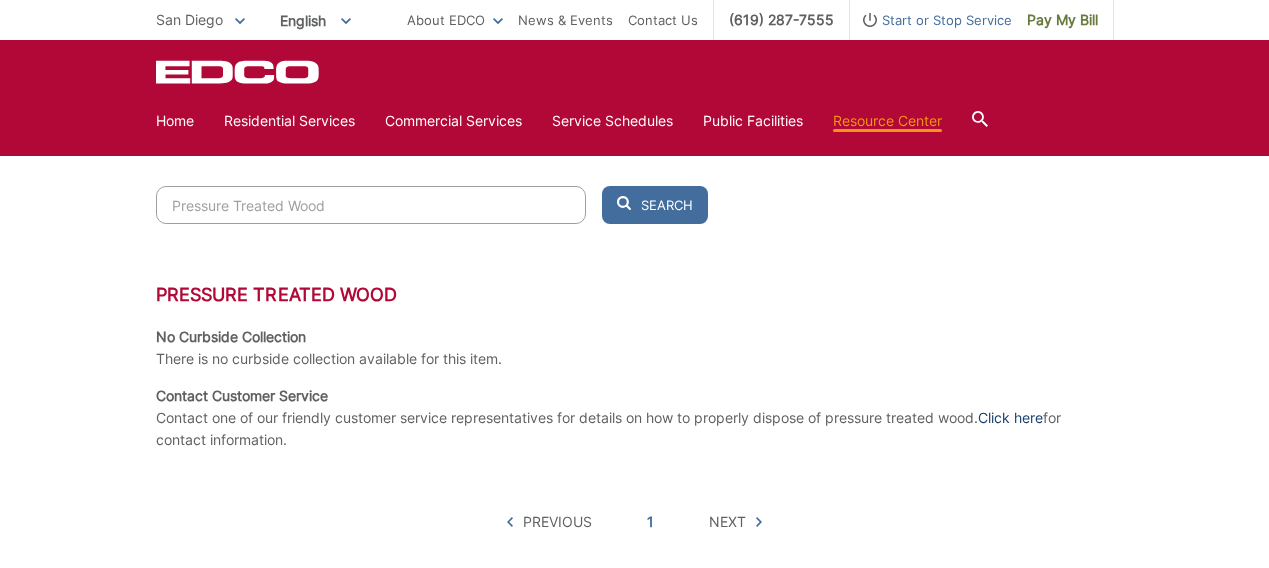 click on "Click here" at bounding box center [1010, 418] 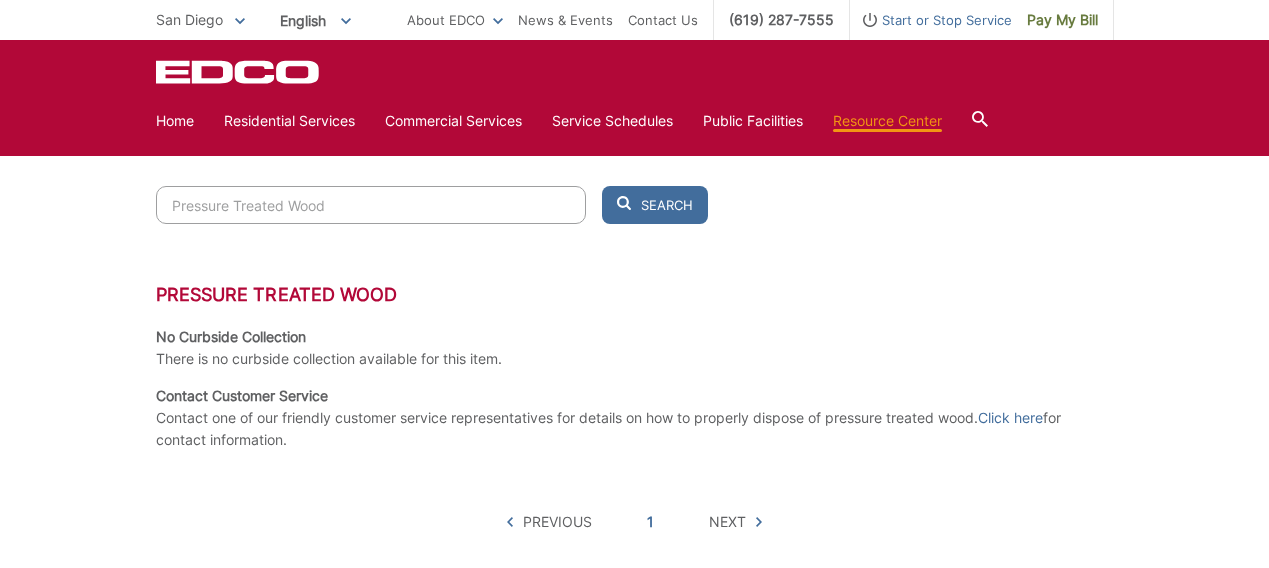 click on "Pressure Treated Wood" at bounding box center [371, 205] 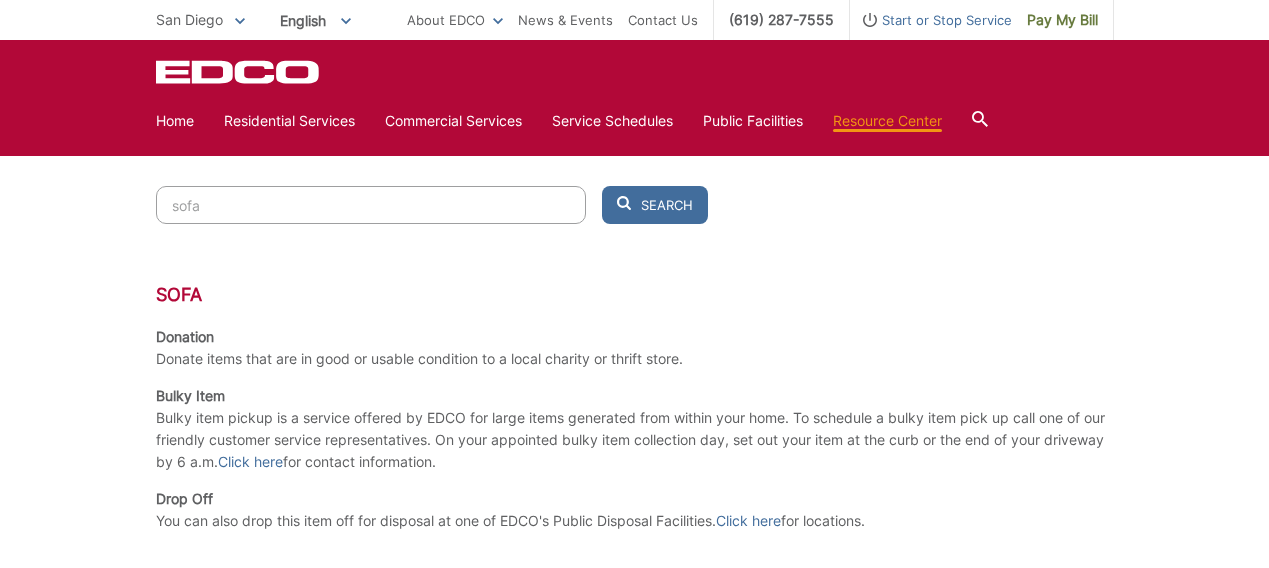 type on "sofa" 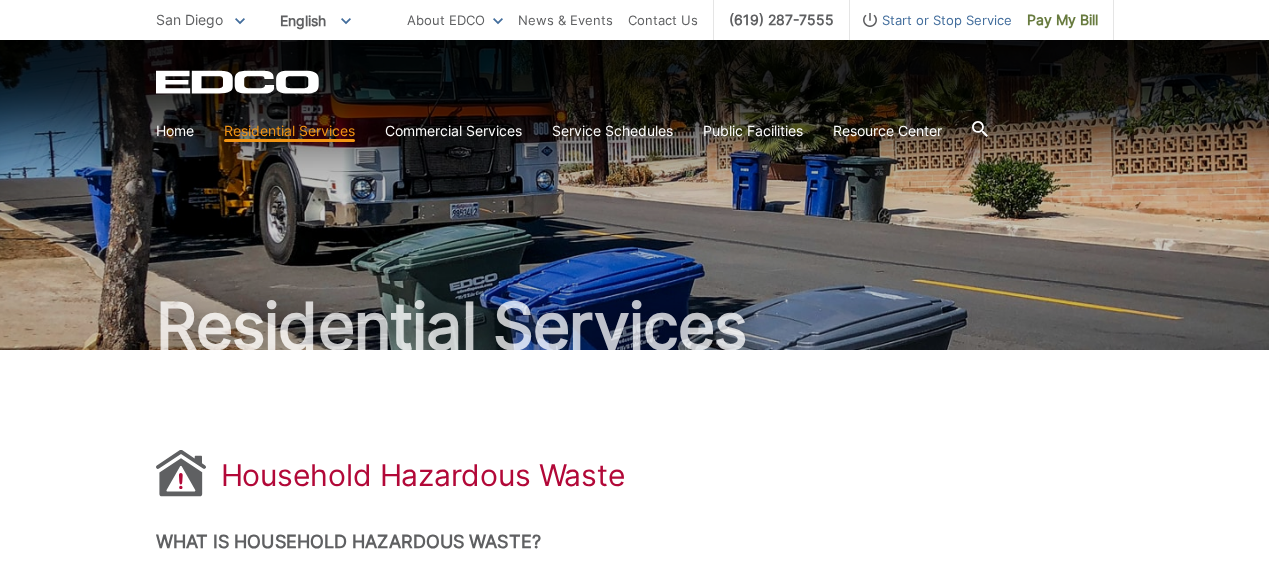 scroll, scrollTop: 0, scrollLeft: 0, axis: both 